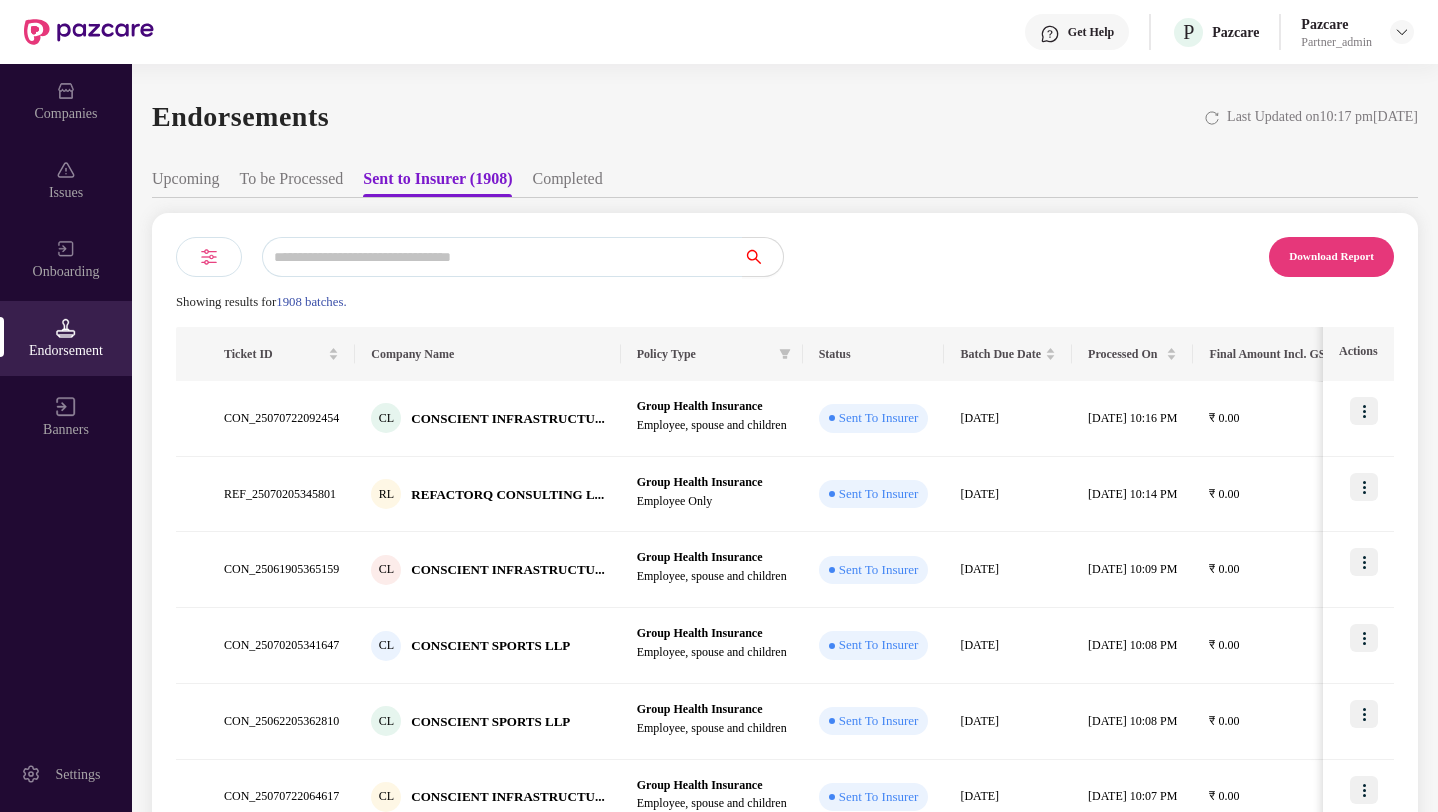 scroll, scrollTop: 0, scrollLeft: 0, axis: both 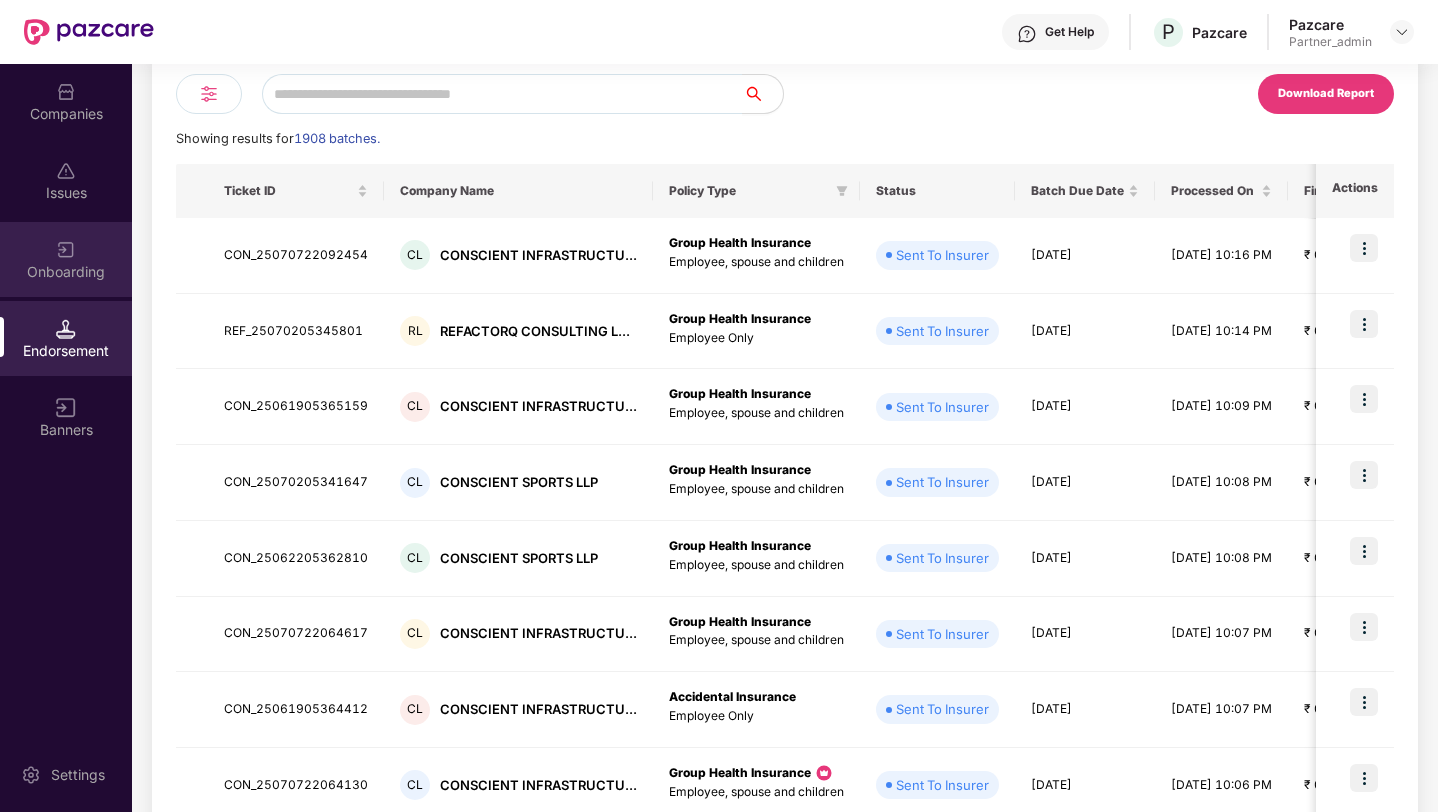 click at bounding box center [66, 250] 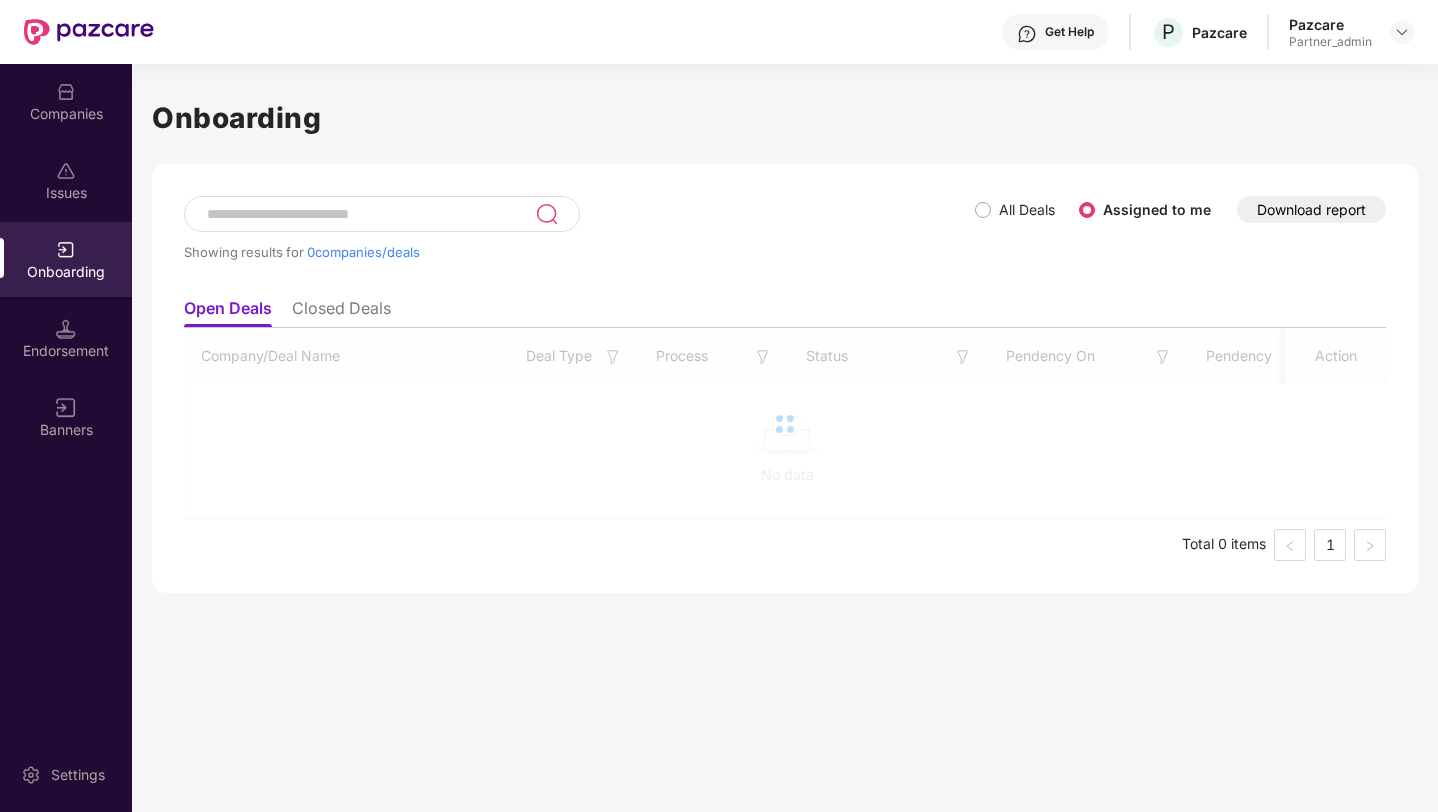 scroll, scrollTop: 0, scrollLeft: 0, axis: both 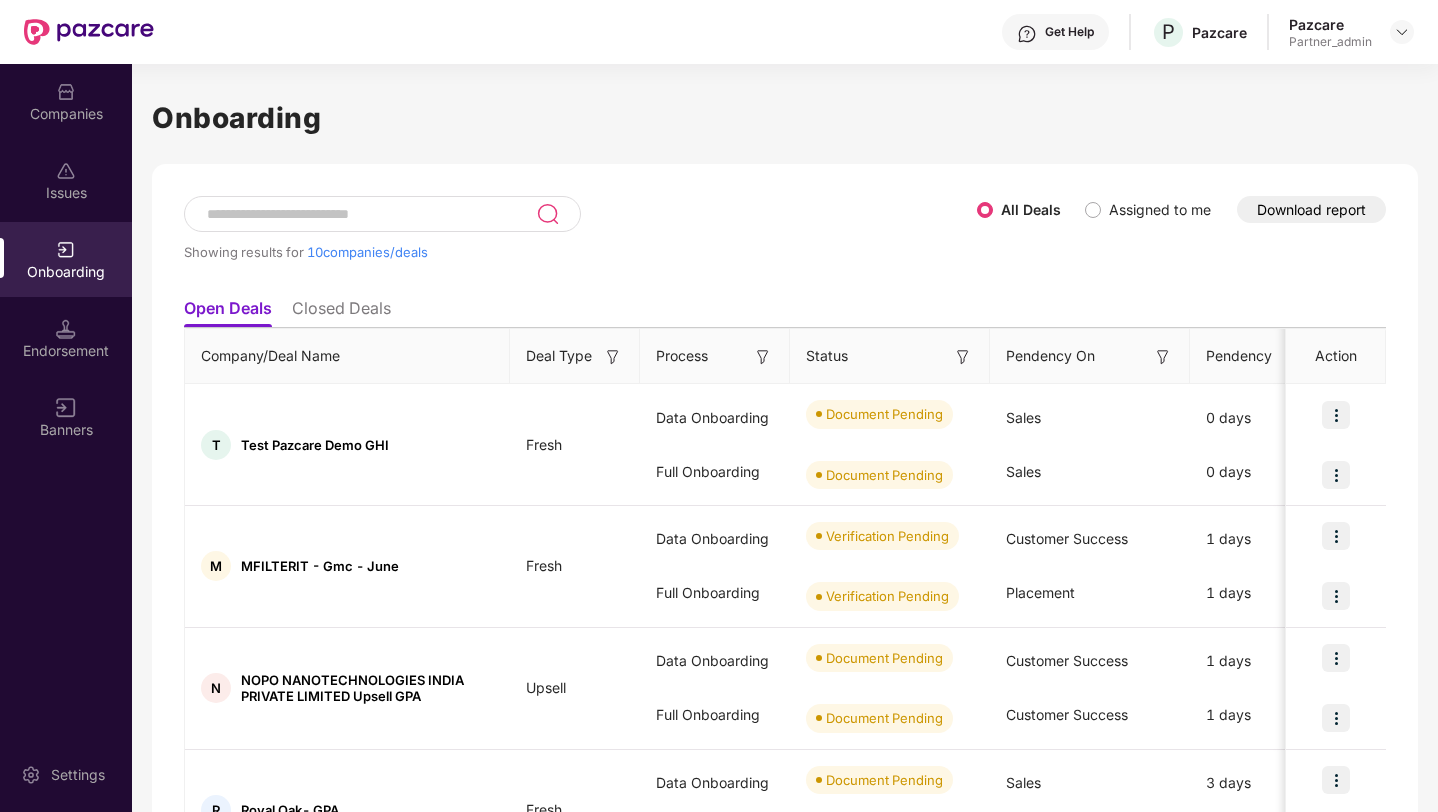 click at bounding box center [763, 357] 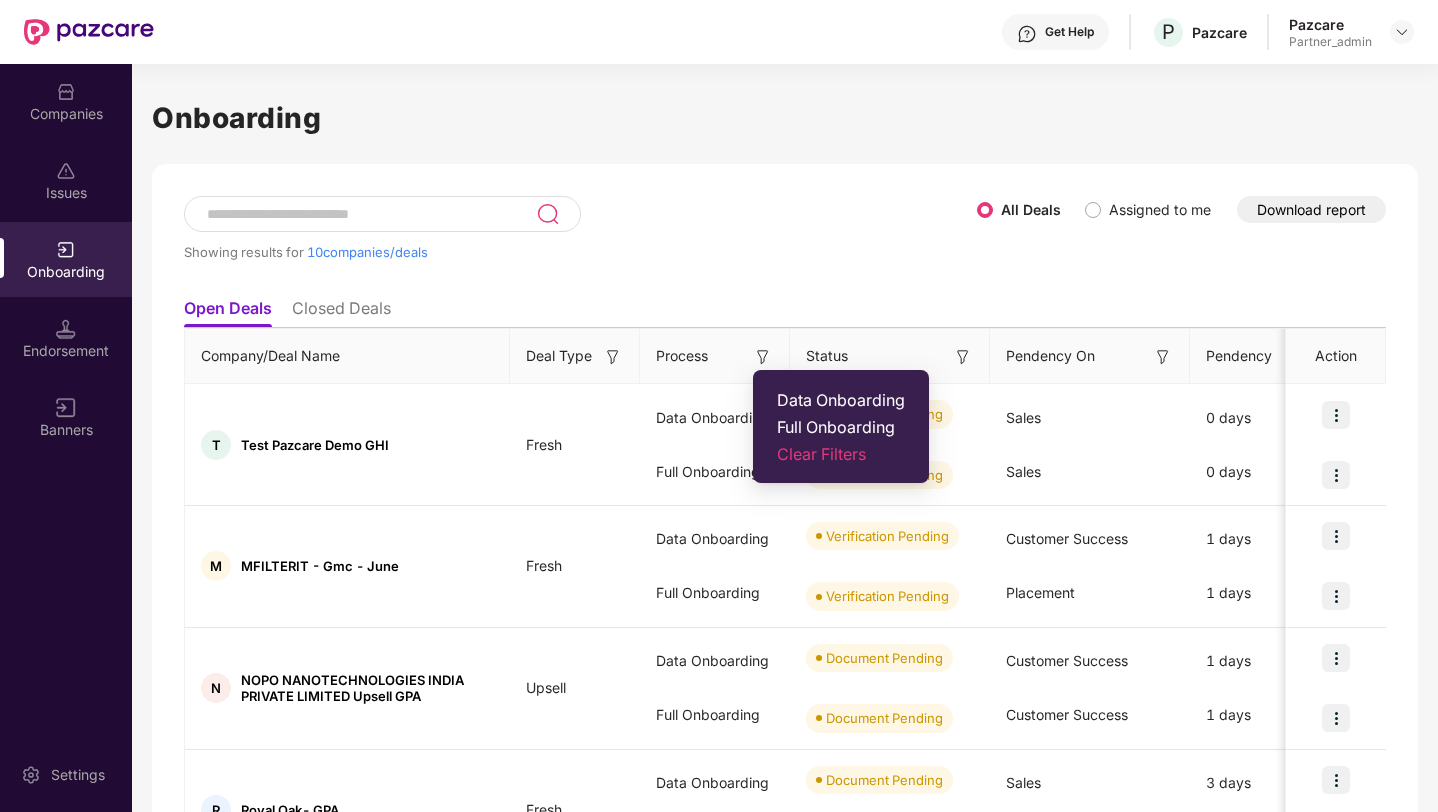 click on "Full Onboarding" at bounding box center [841, 427] 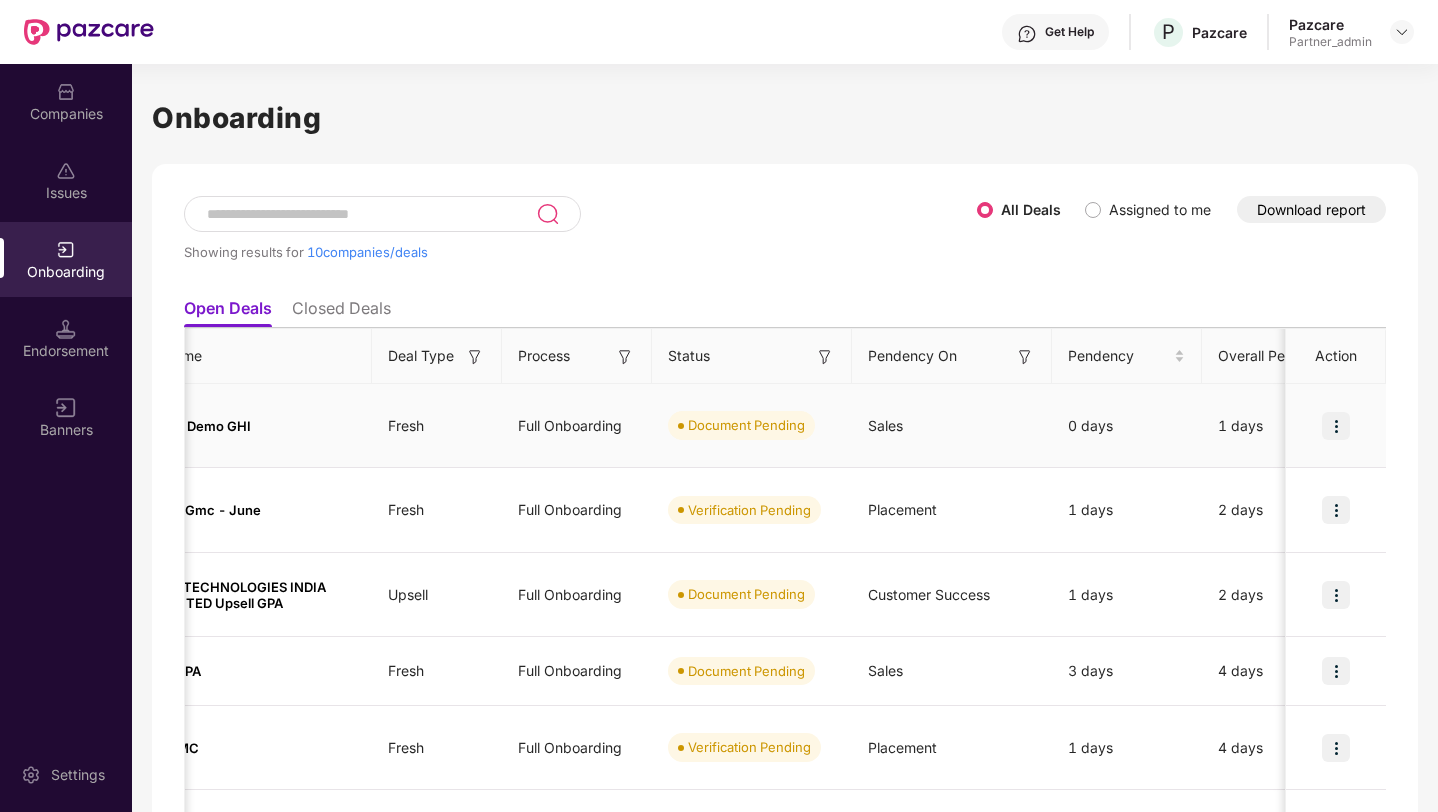 scroll, scrollTop: 0, scrollLeft: 210, axis: horizontal 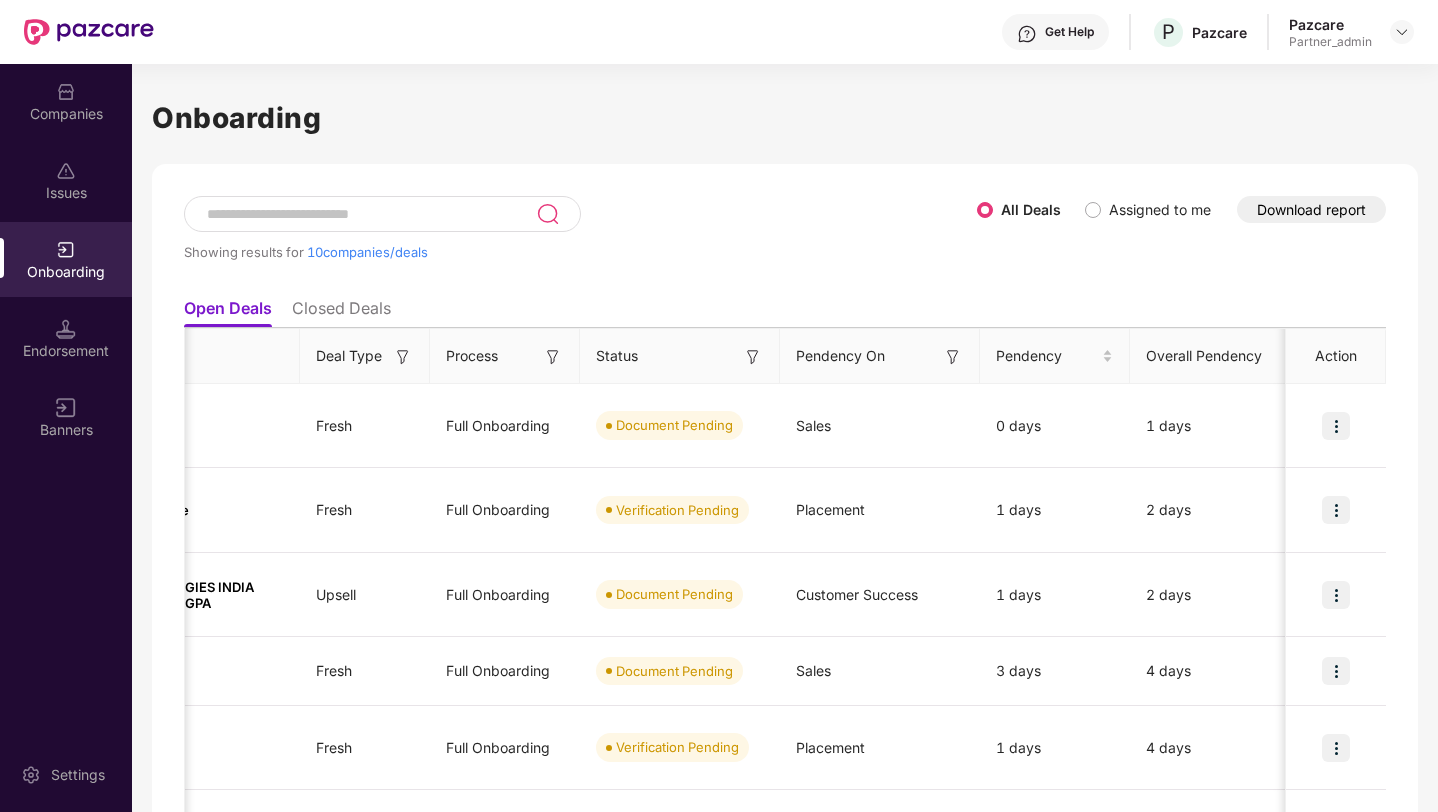 click at bounding box center (953, 357) 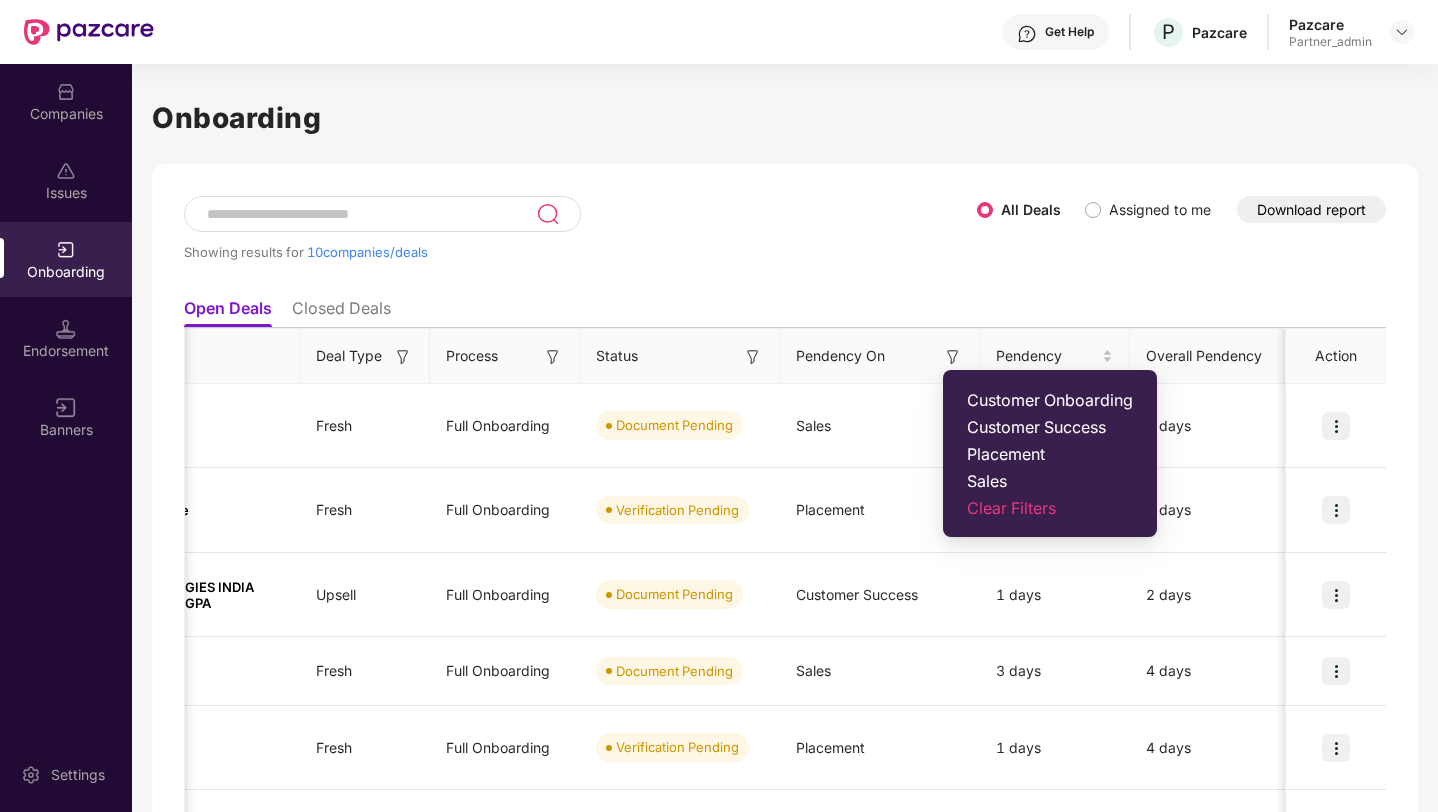 click on "Sales" at bounding box center (1050, 481) 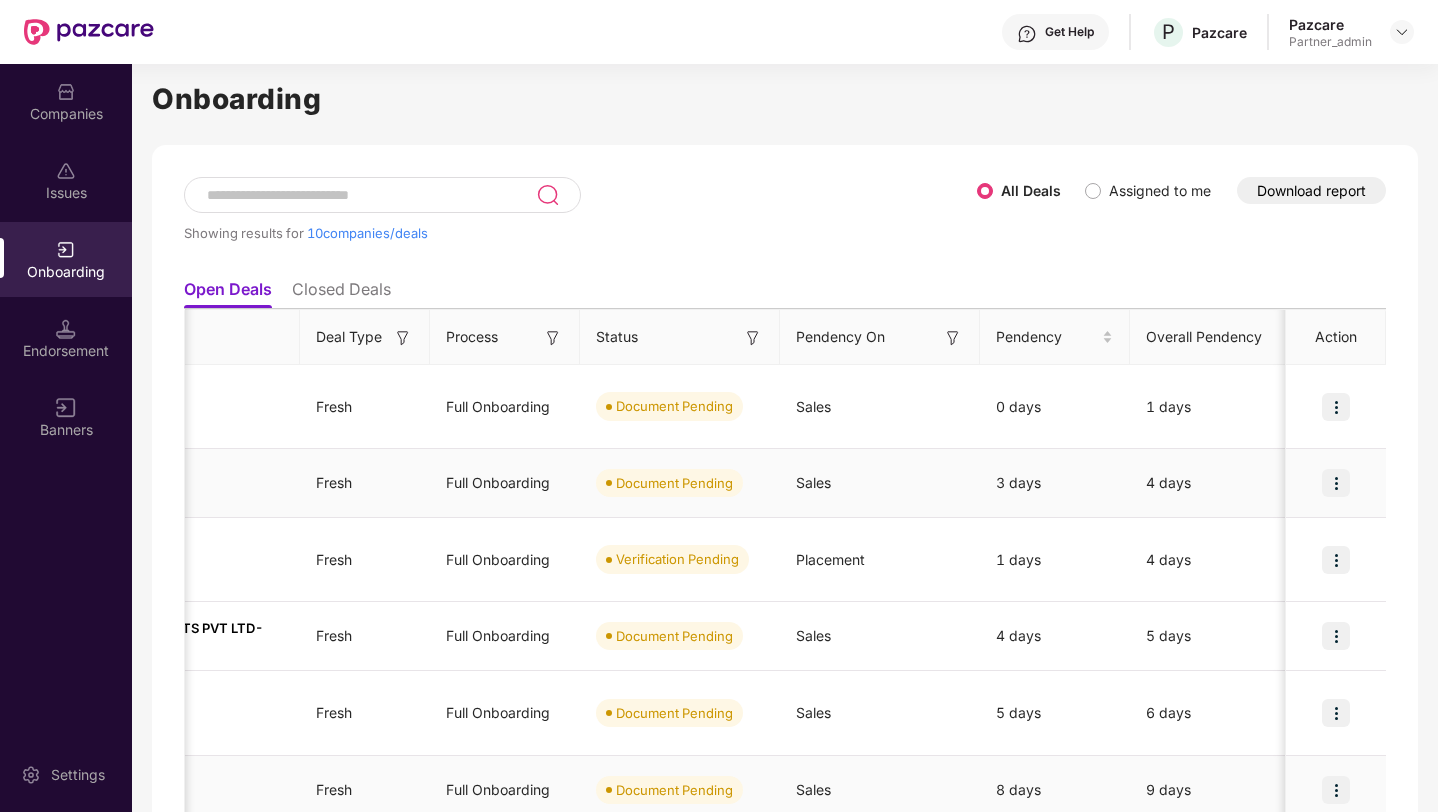 scroll, scrollTop: 0, scrollLeft: 0, axis: both 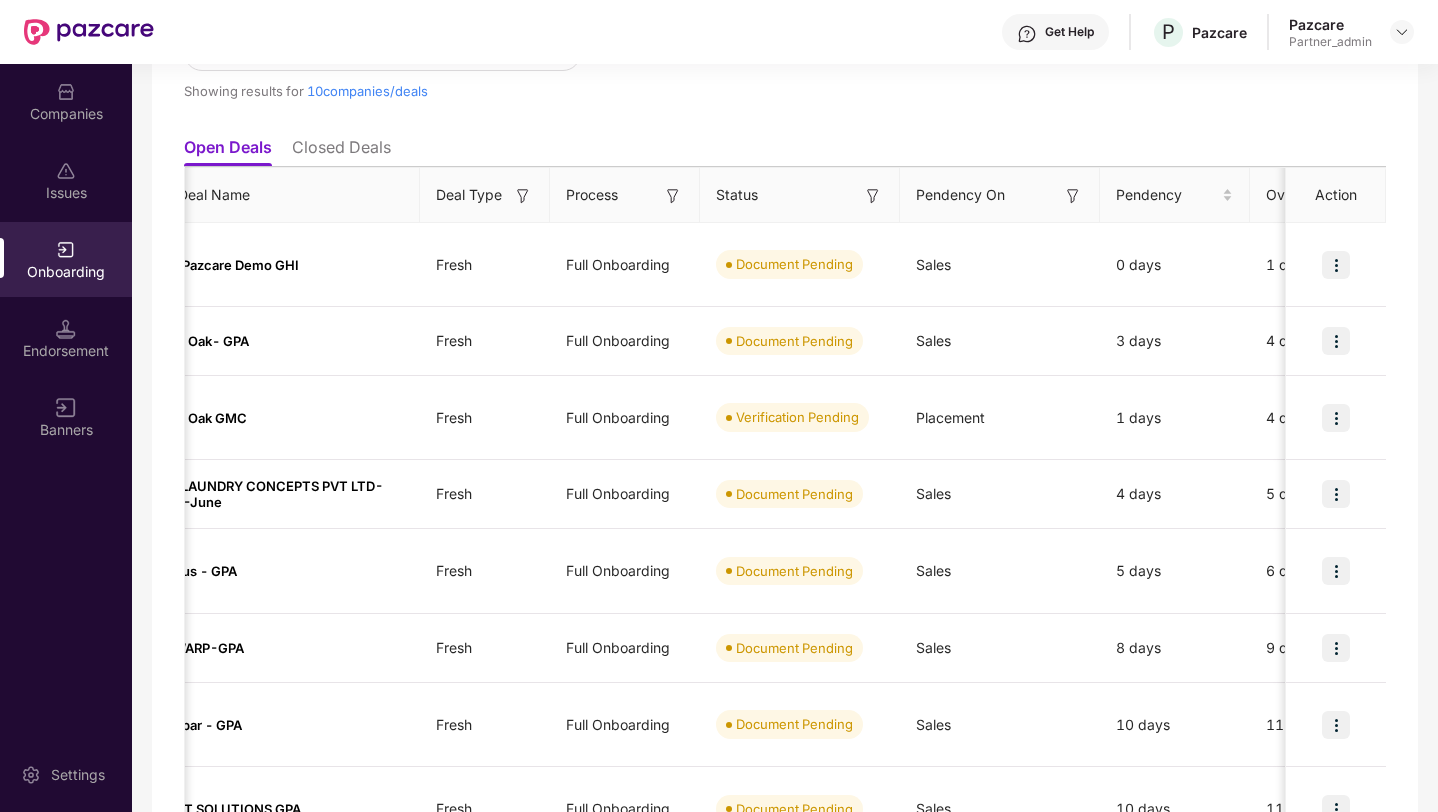 click at bounding box center (1073, 196) 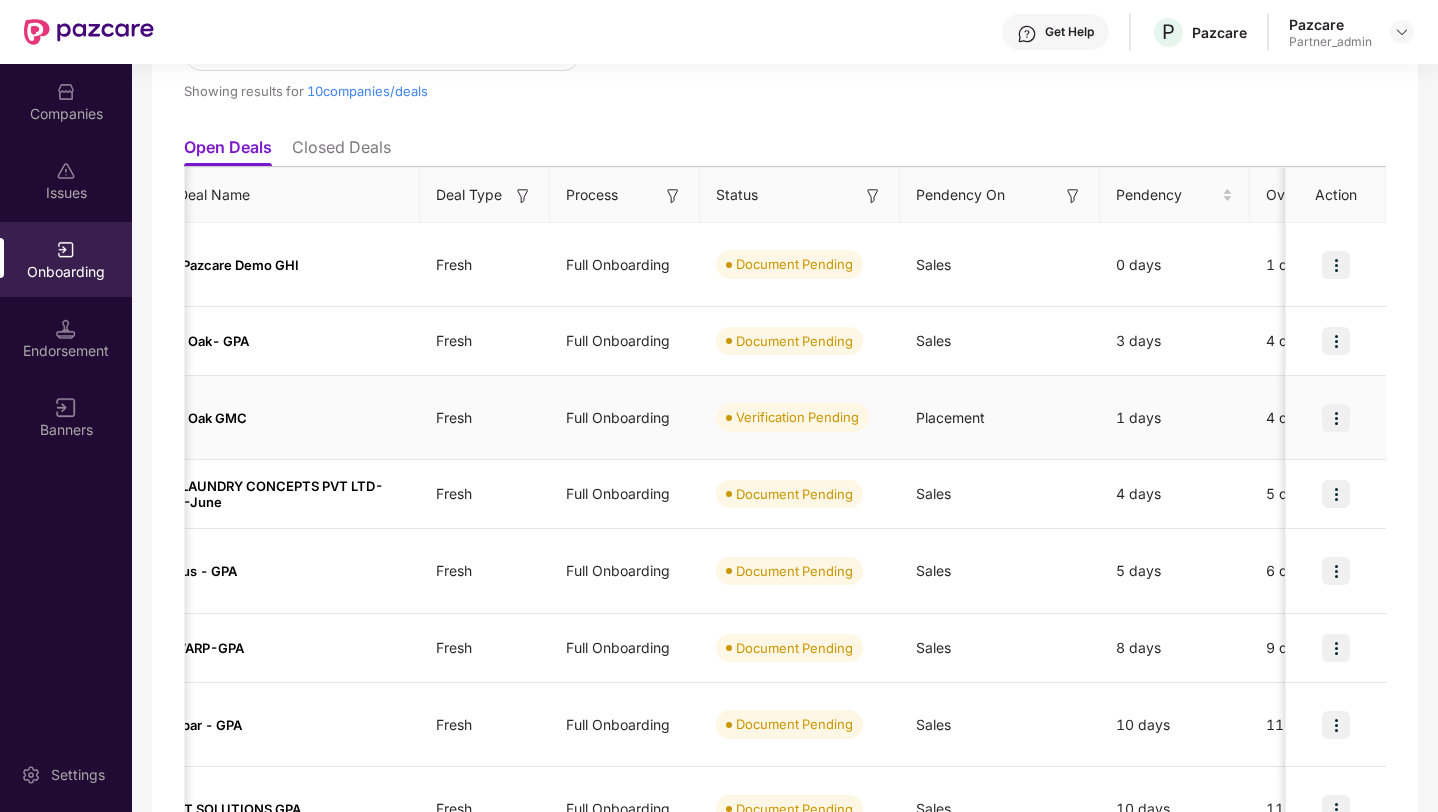 click on "Verification Pending" at bounding box center (800, 417) 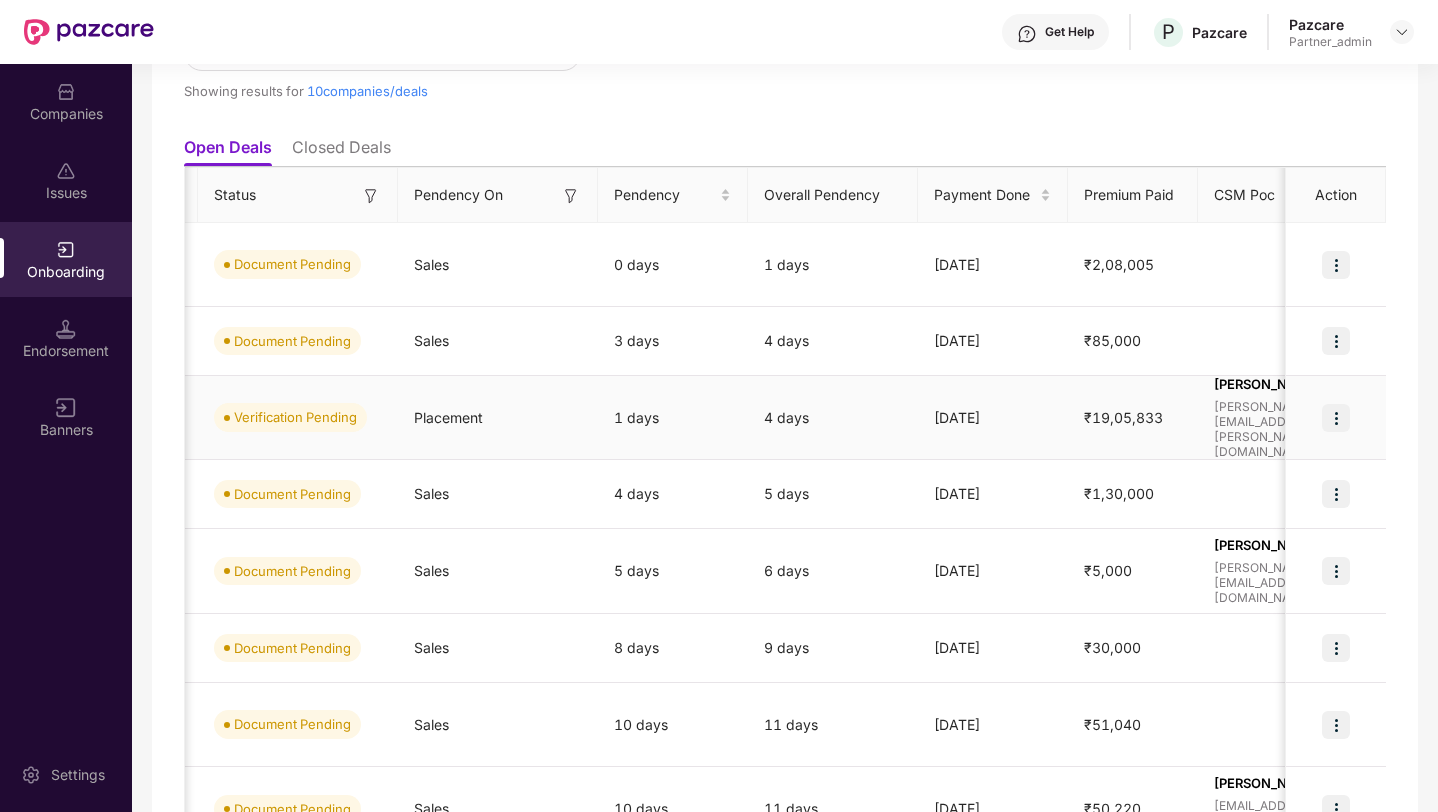 scroll, scrollTop: 0, scrollLeft: 596, axis: horizontal 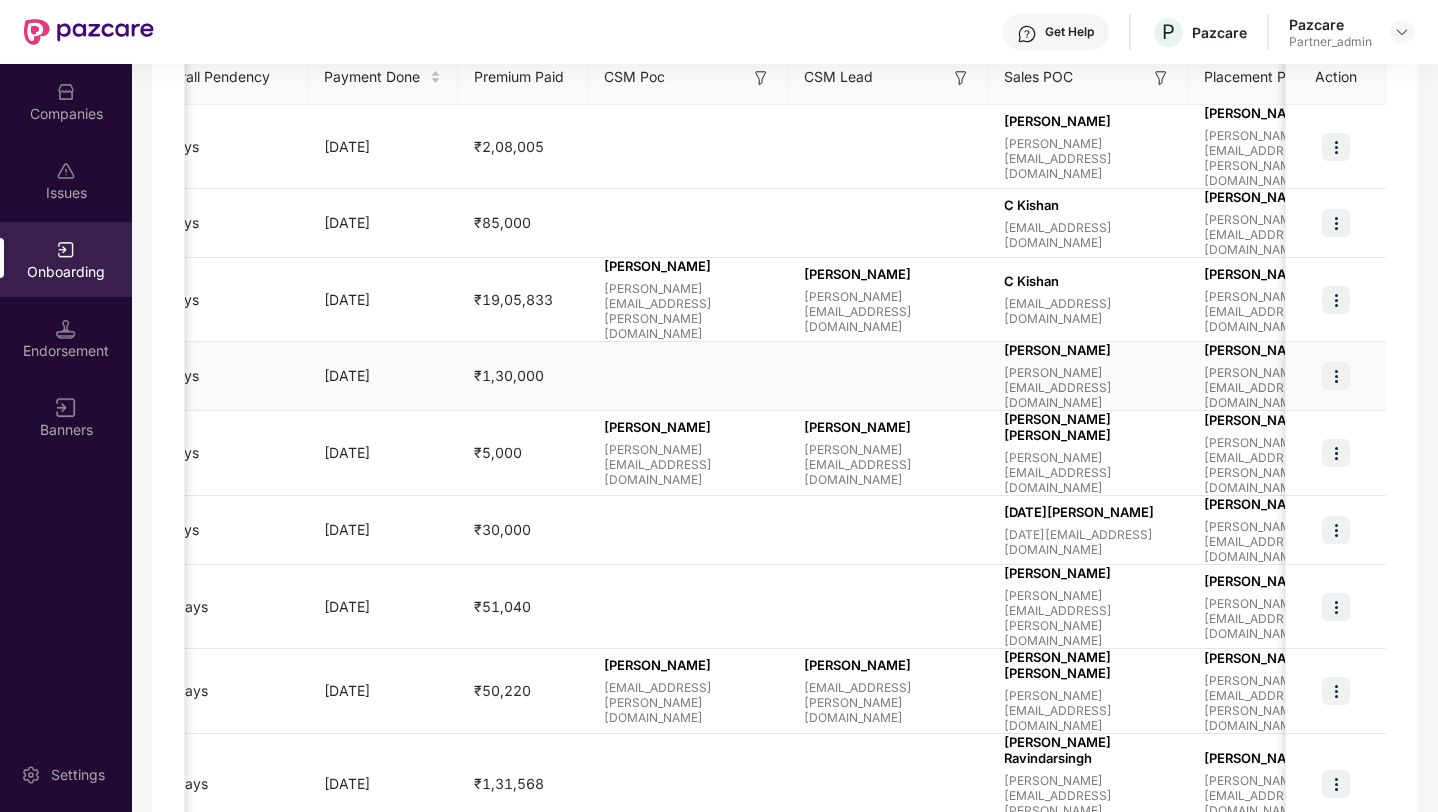 click at bounding box center [1336, 376] 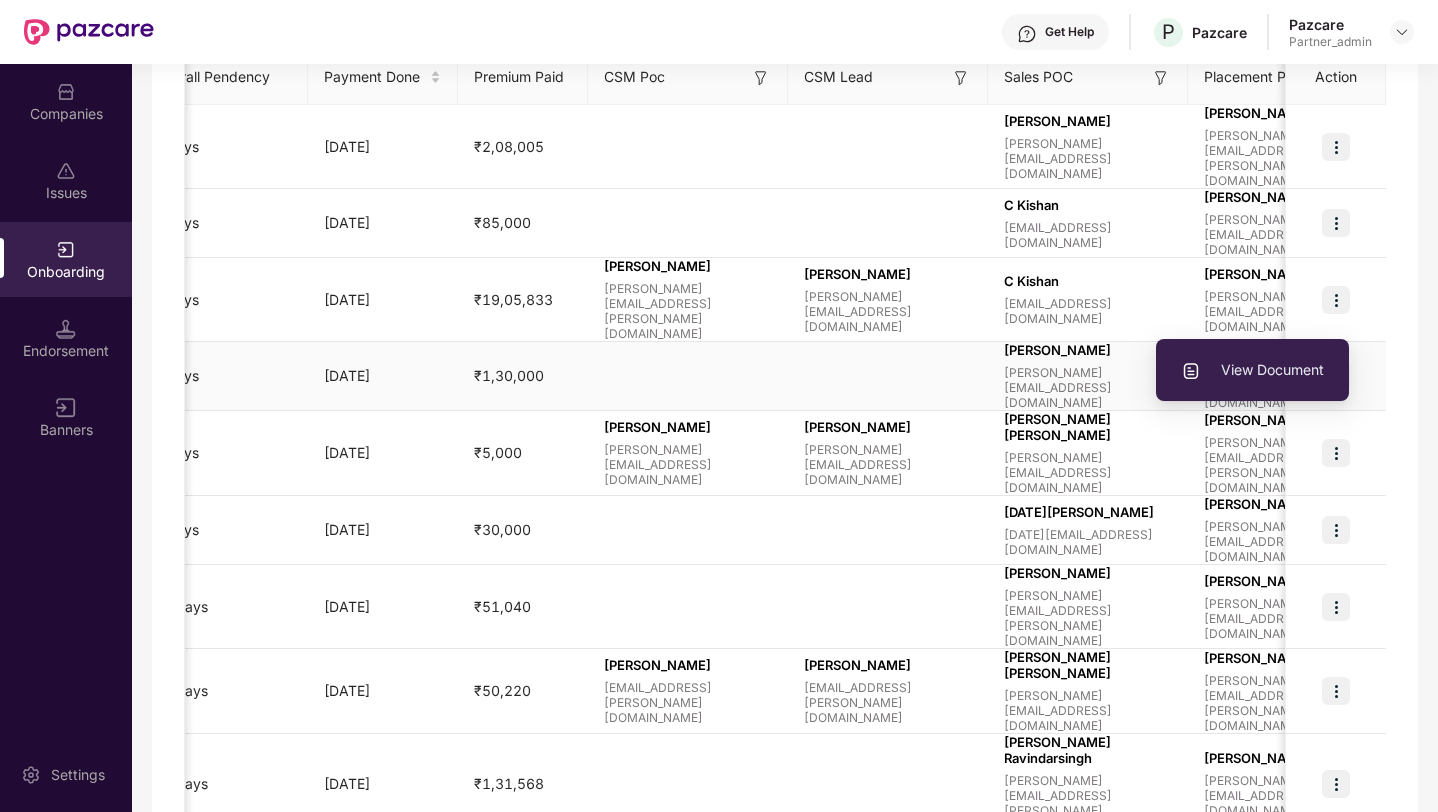 click on "View Document" at bounding box center (1252, 370) 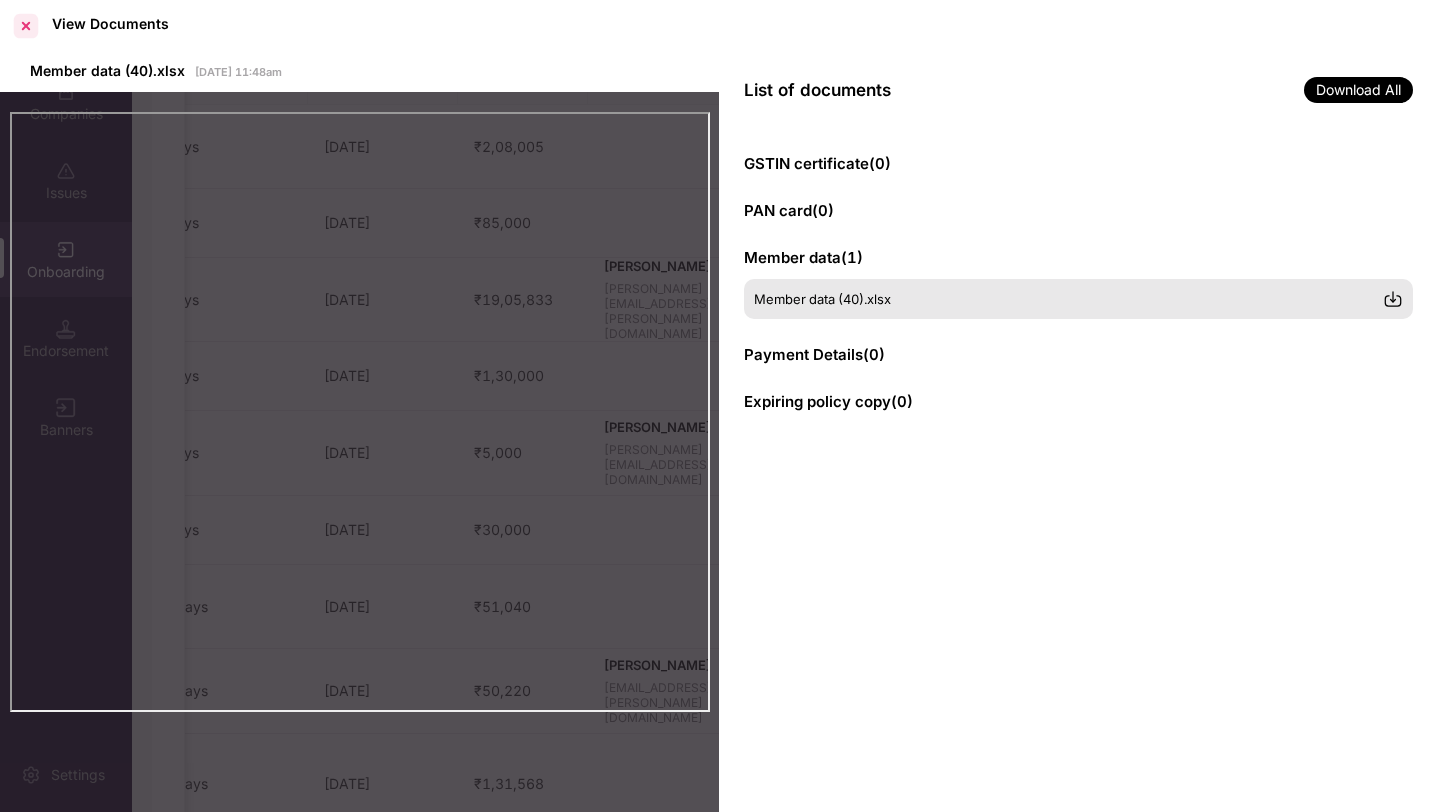 click at bounding box center [26, 26] 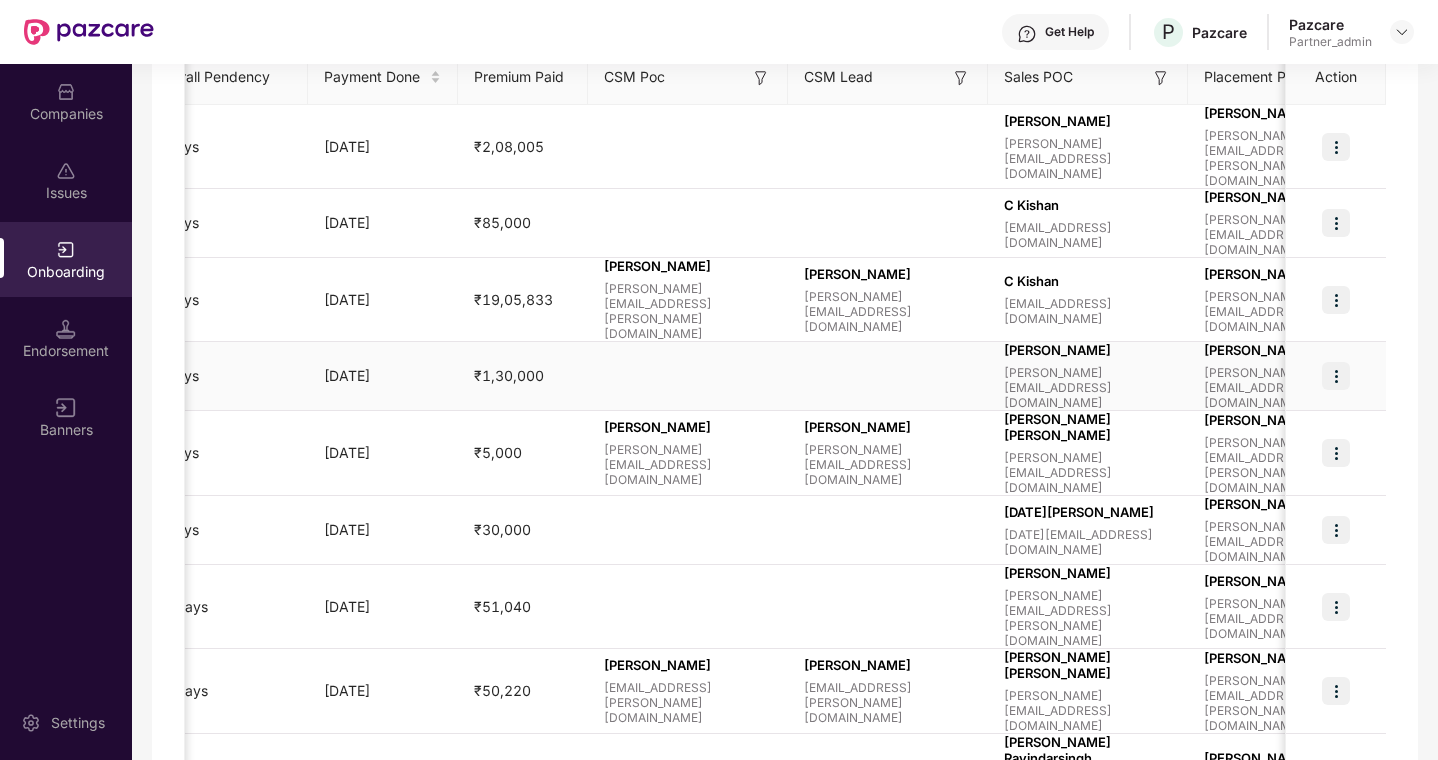 scroll, scrollTop: 0, scrollLeft: 0, axis: both 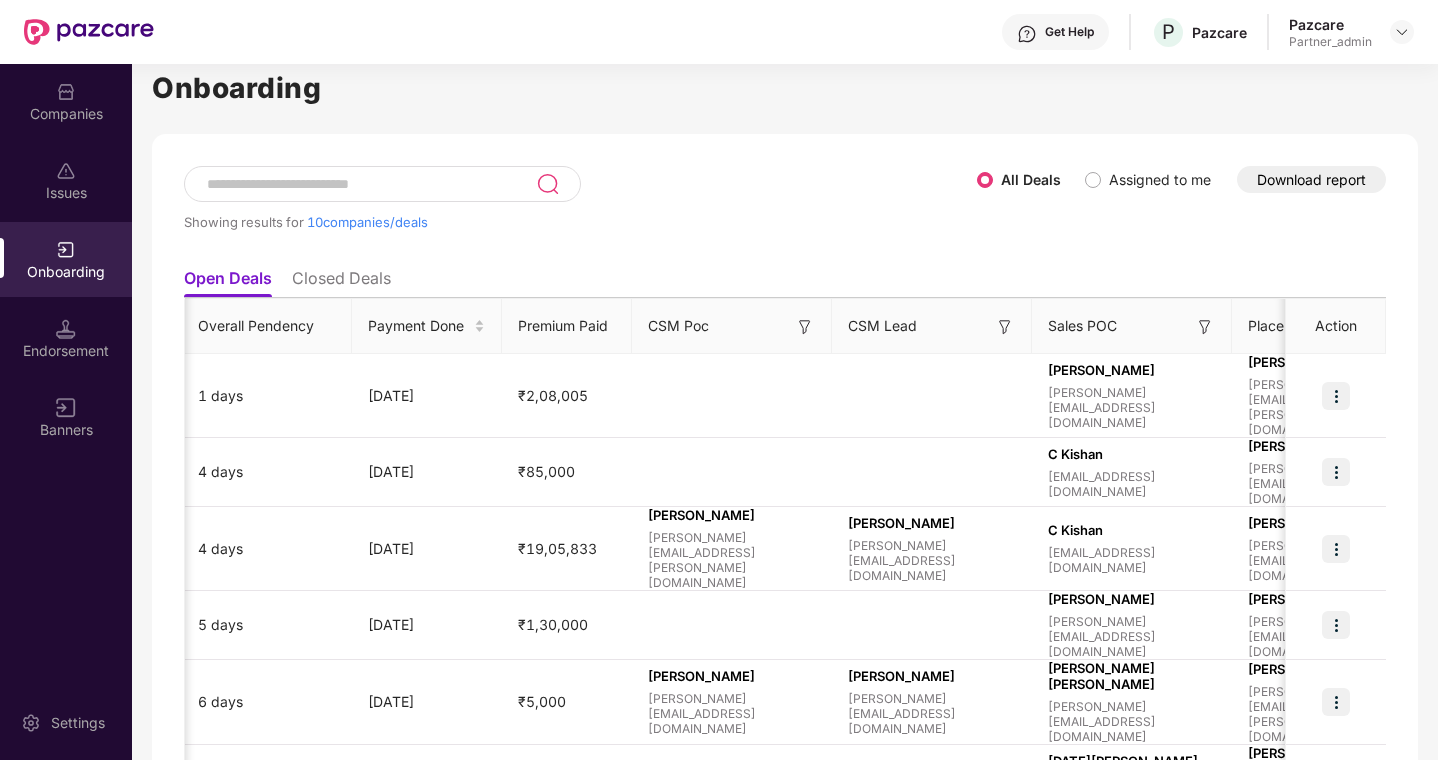 click at bounding box center [1205, 327] 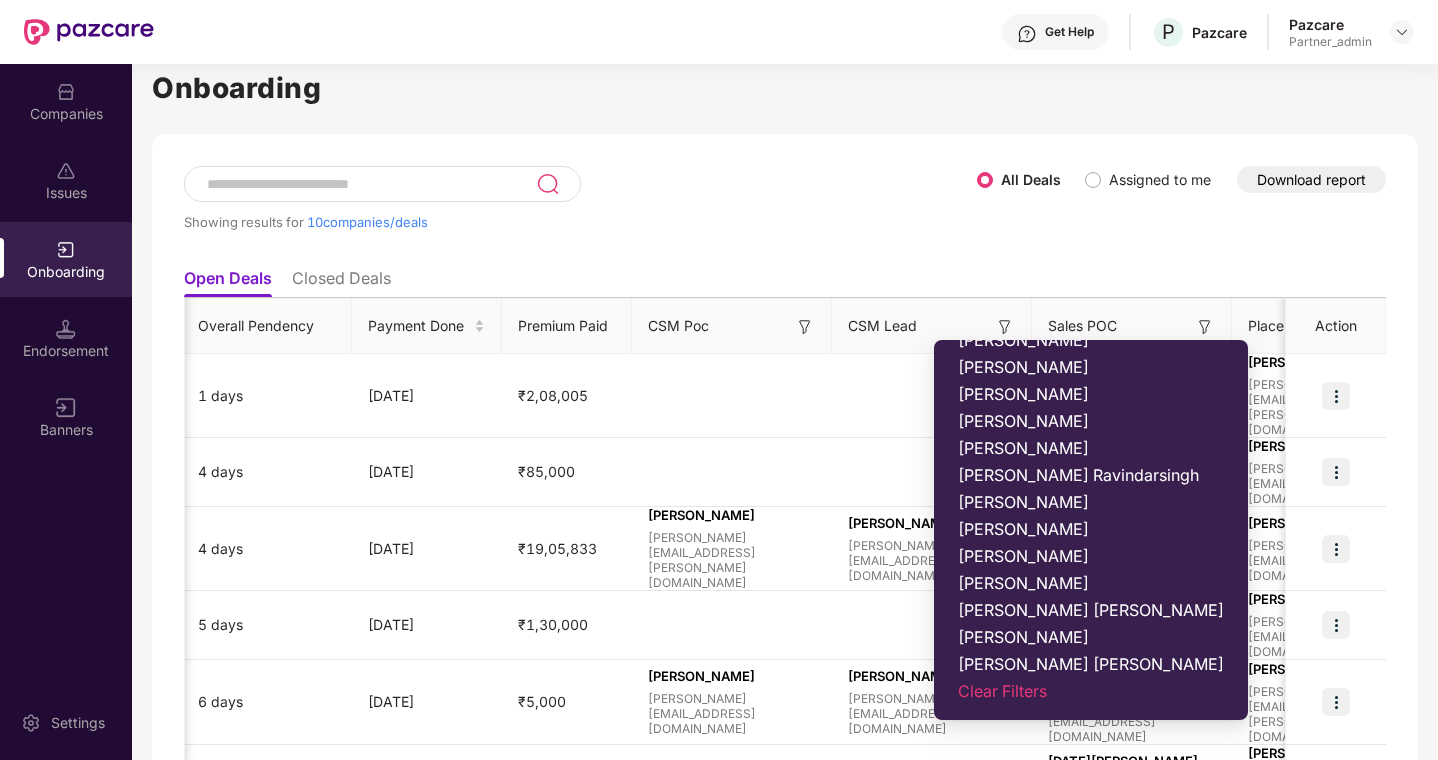 scroll, scrollTop: 0, scrollLeft: 0, axis: both 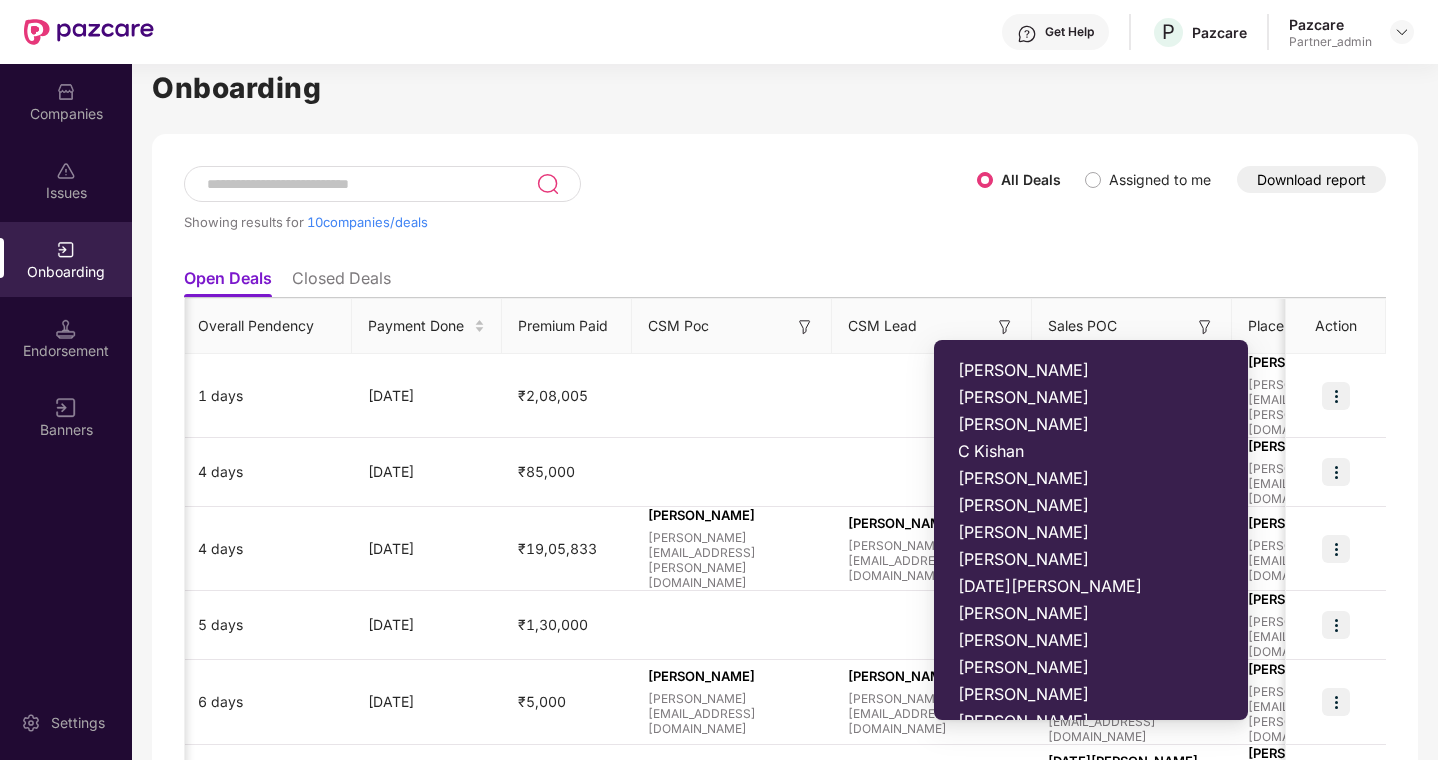 click on "[PERSON_NAME]" at bounding box center [1091, 532] 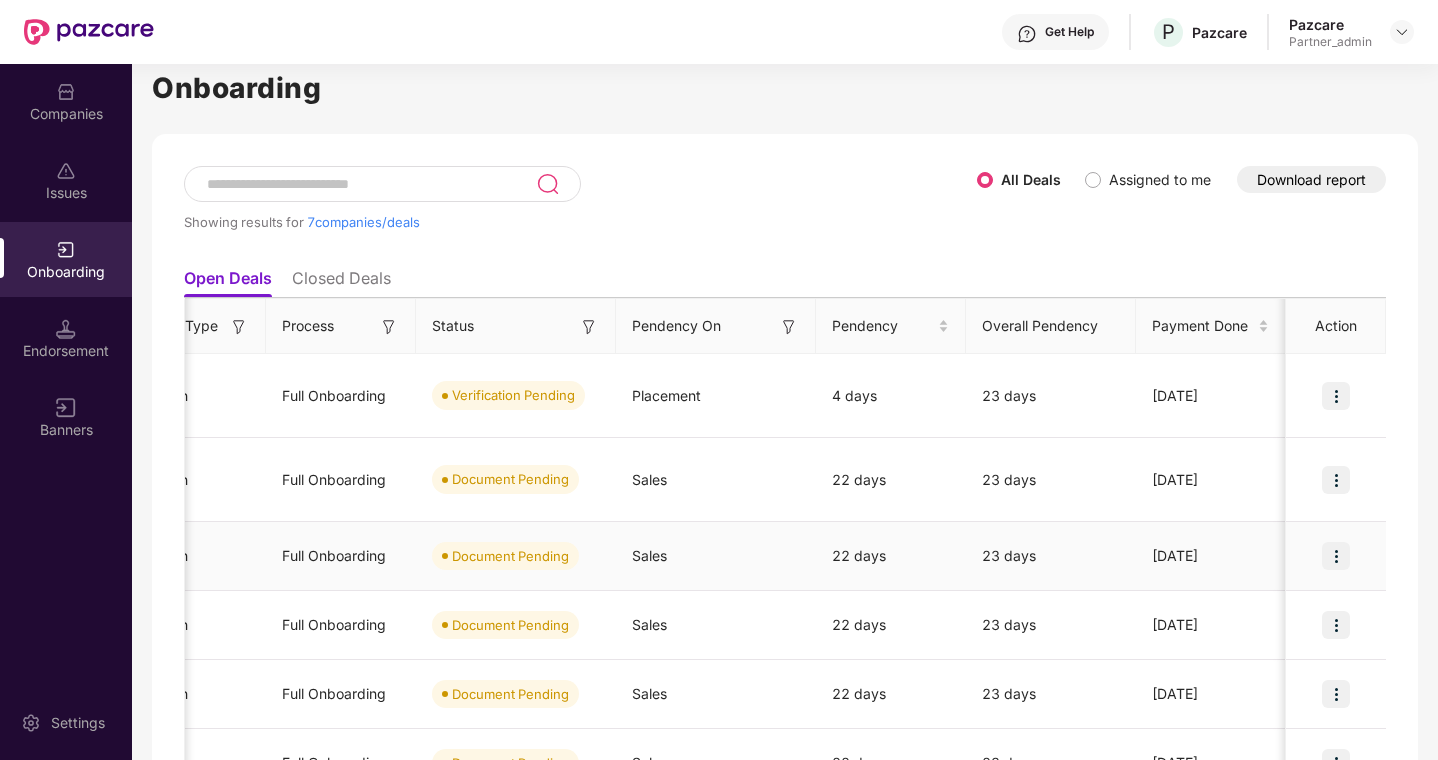 scroll, scrollTop: 0, scrollLeft: 0, axis: both 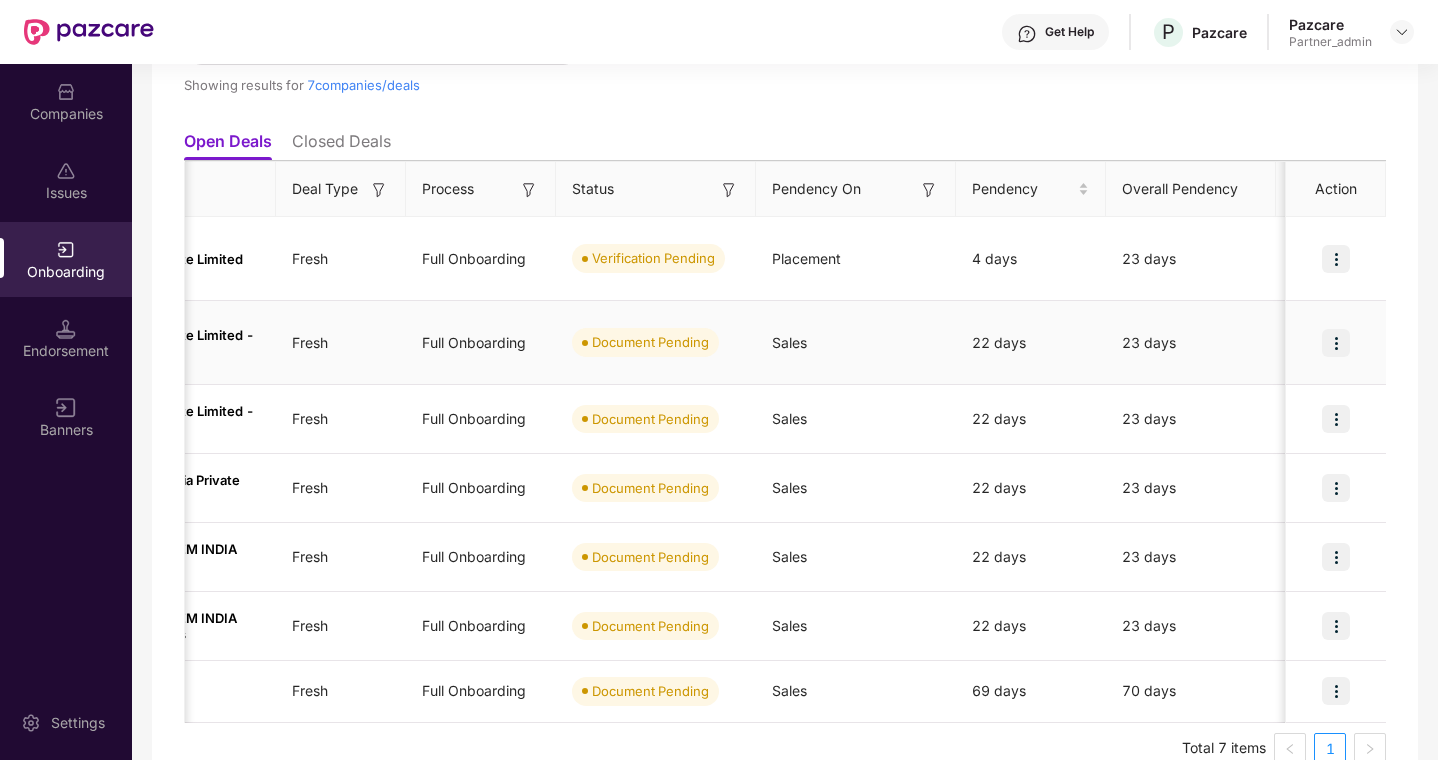 click at bounding box center (1336, 343) 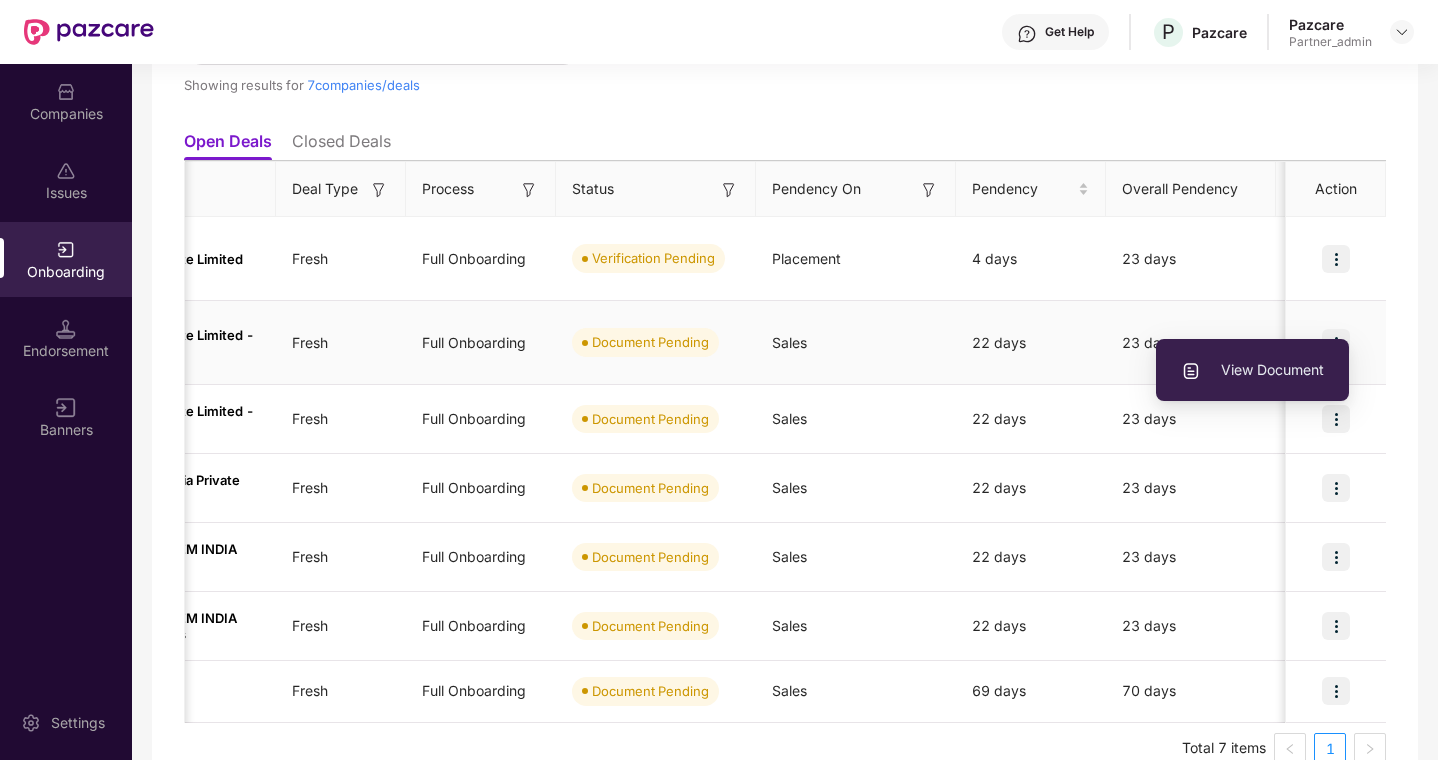 click on "View Document" at bounding box center [1252, 370] 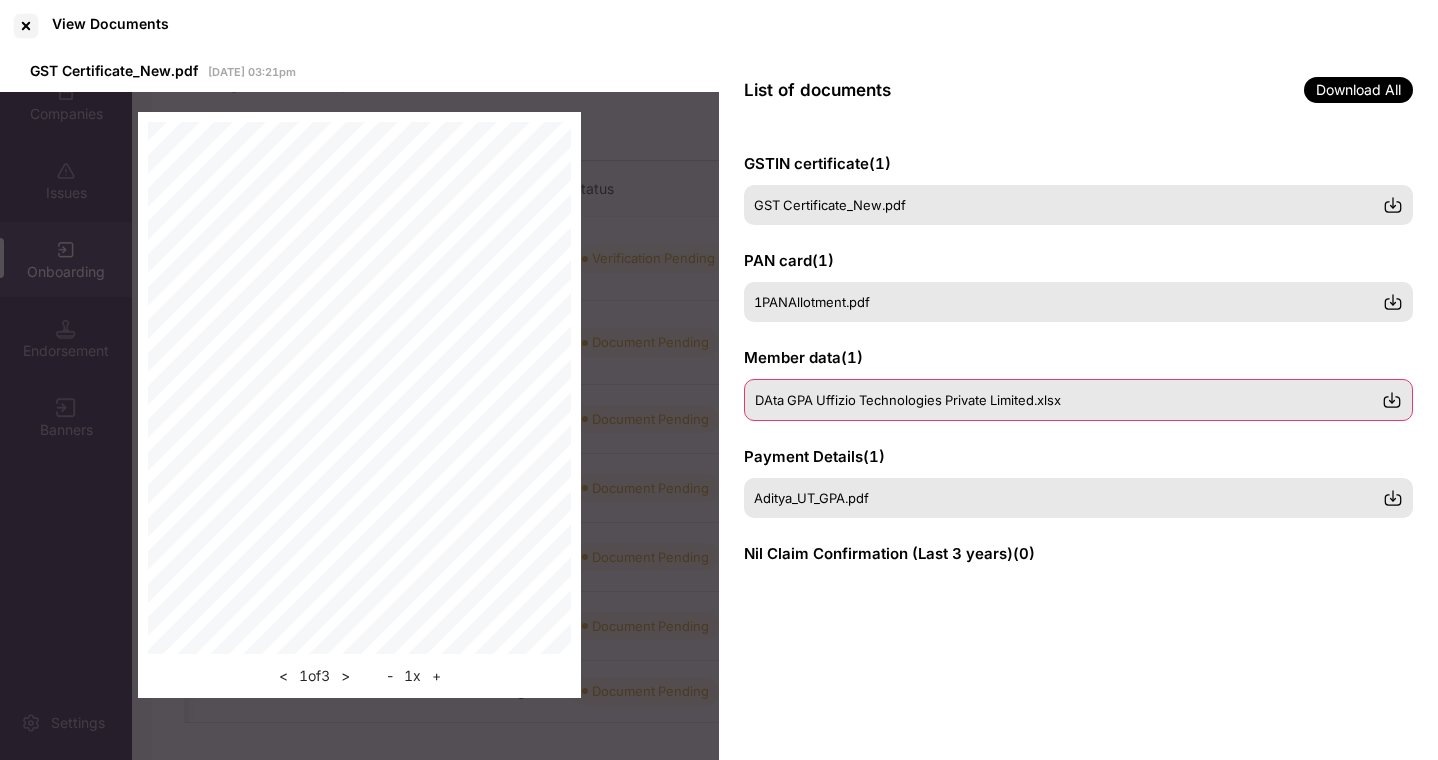 click on "DAta GPA Uffizio Technologies Private Limited.xlsx" at bounding box center [1078, 400] 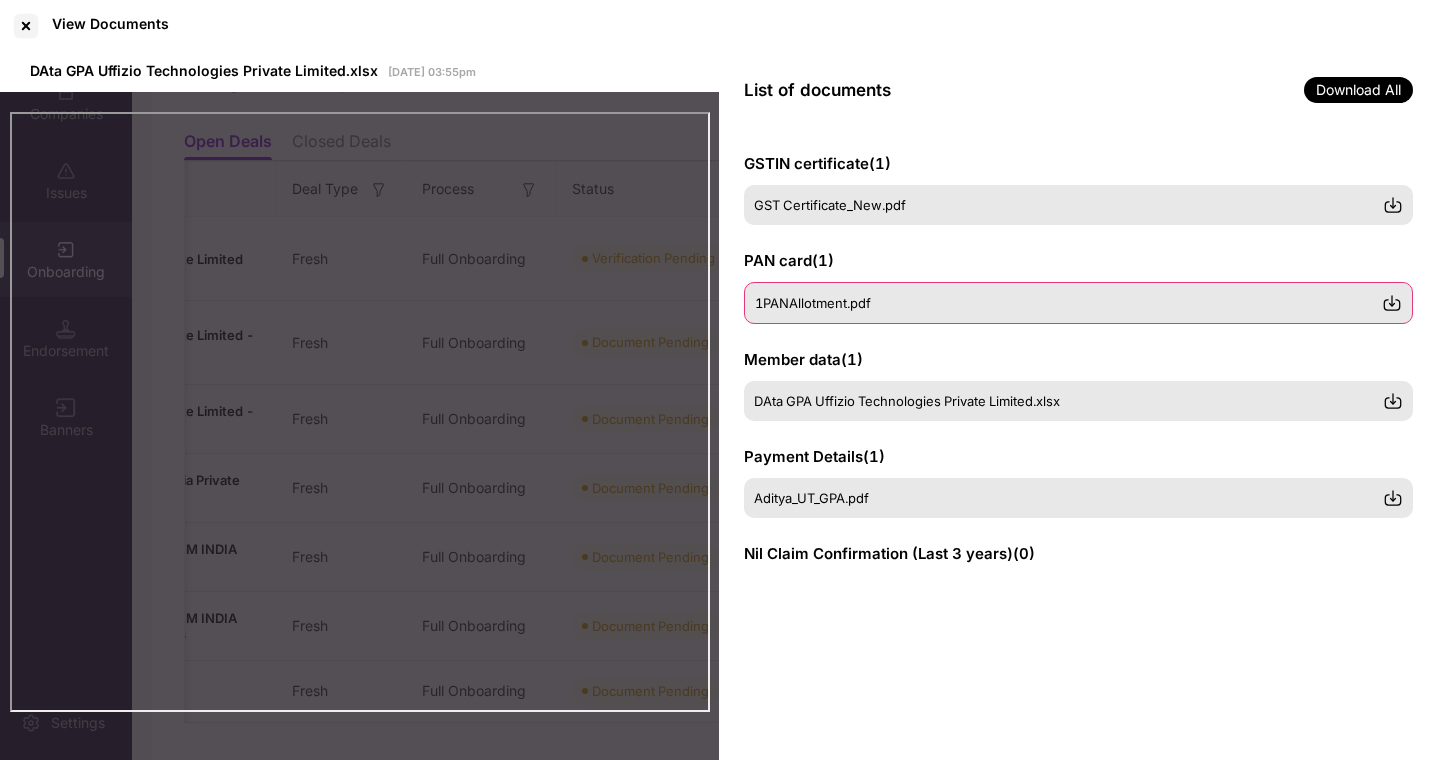 click on "1PANAllotment.pdf" at bounding box center (1078, 303) 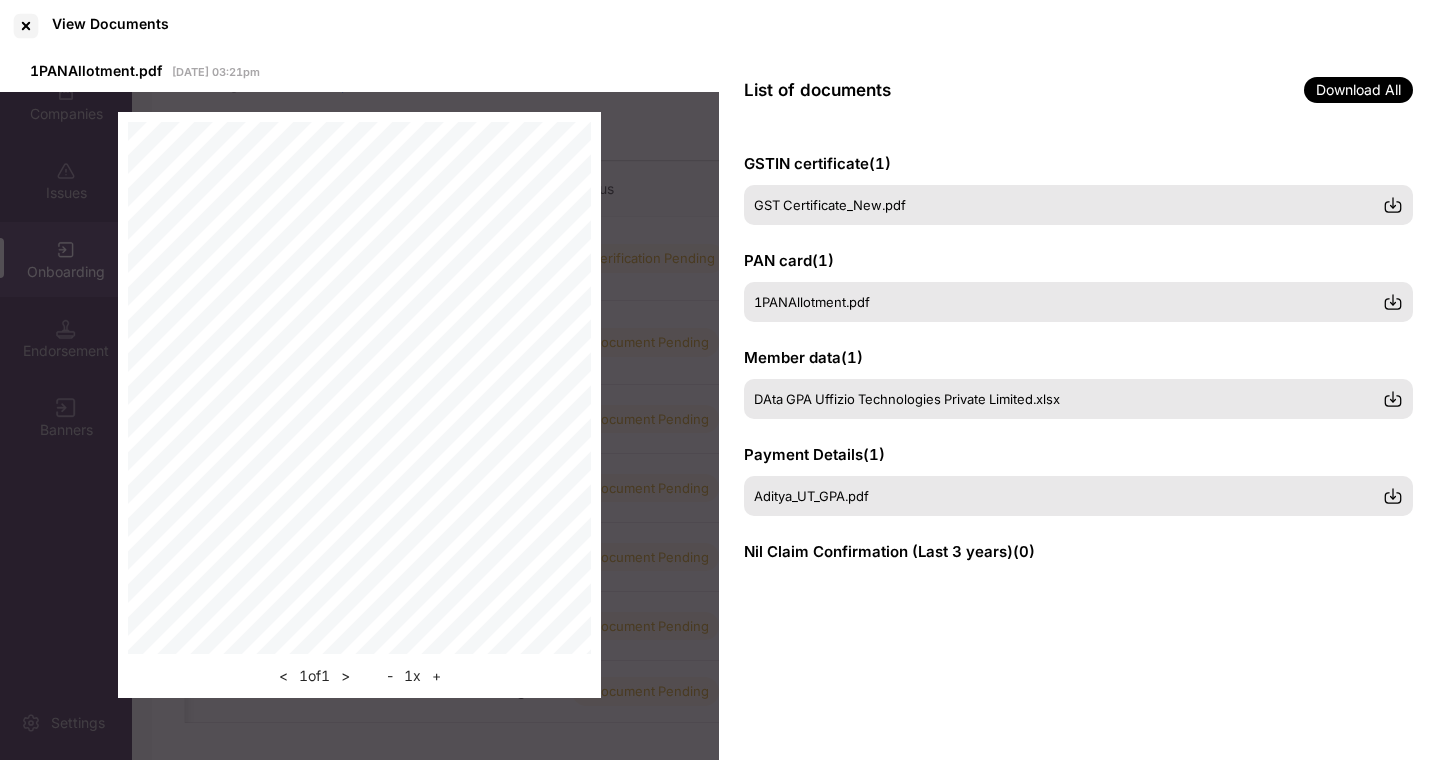 scroll, scrollTop: 0, scrollLeft: 2, axis: horizontal 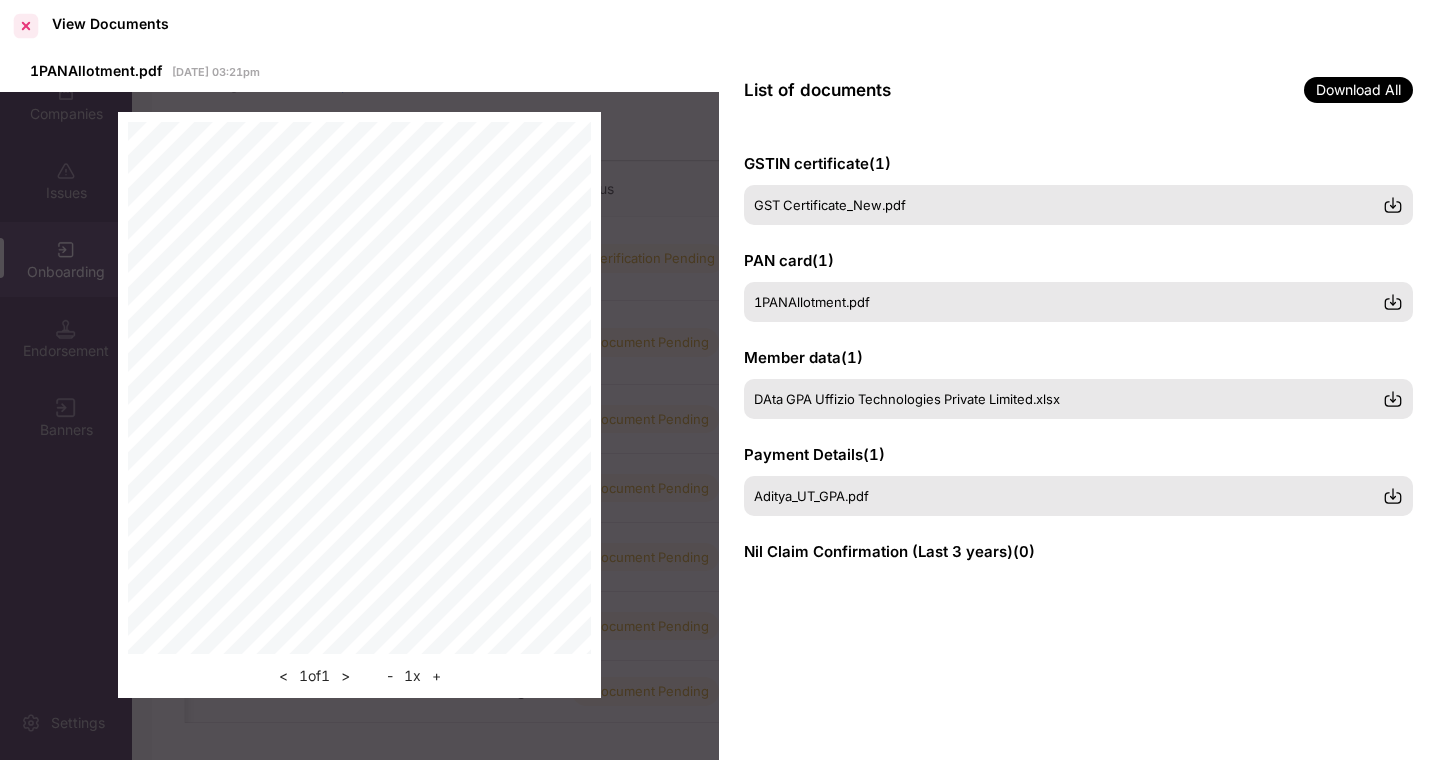 click at bounding box center (26, 26) 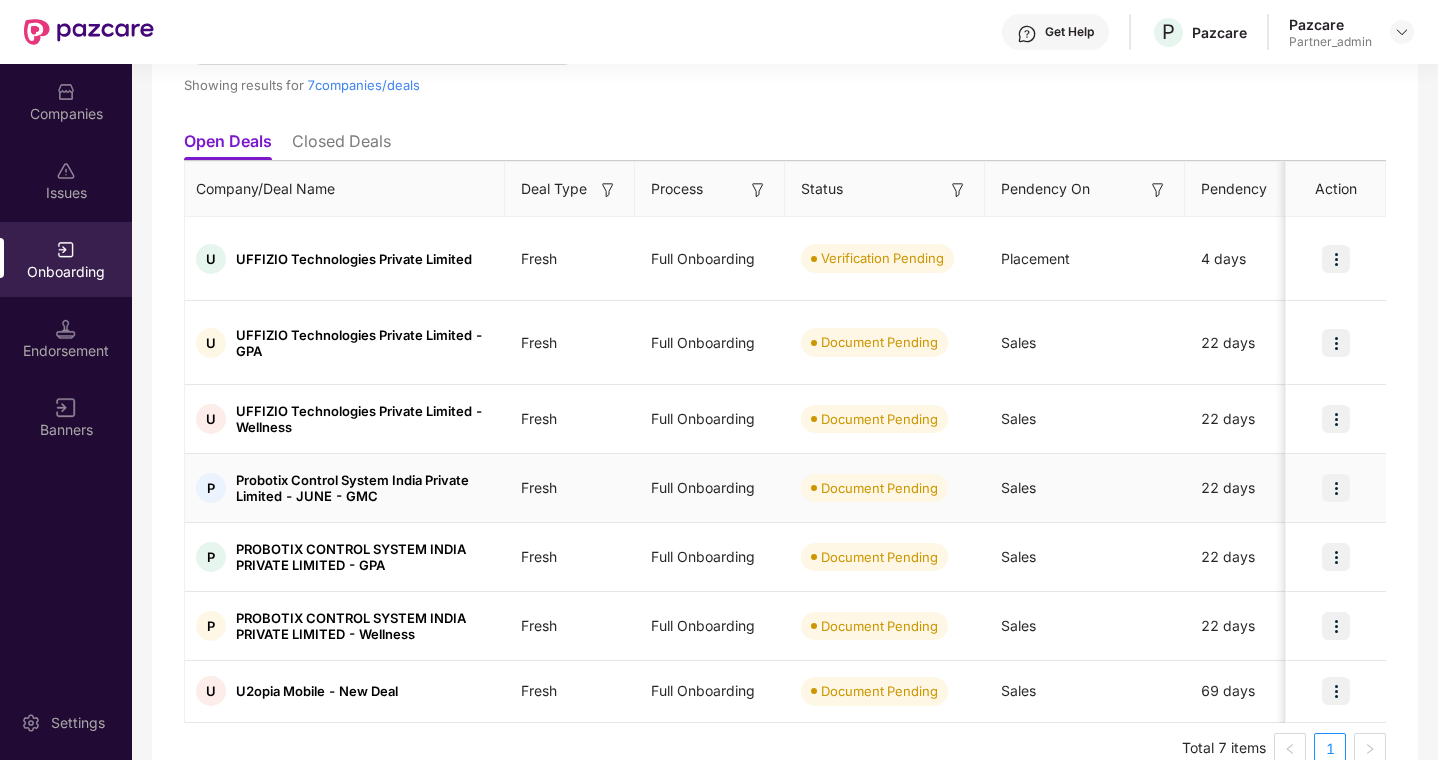 scroll, scrollTop: 0, scrollLeft: 0, axis: both 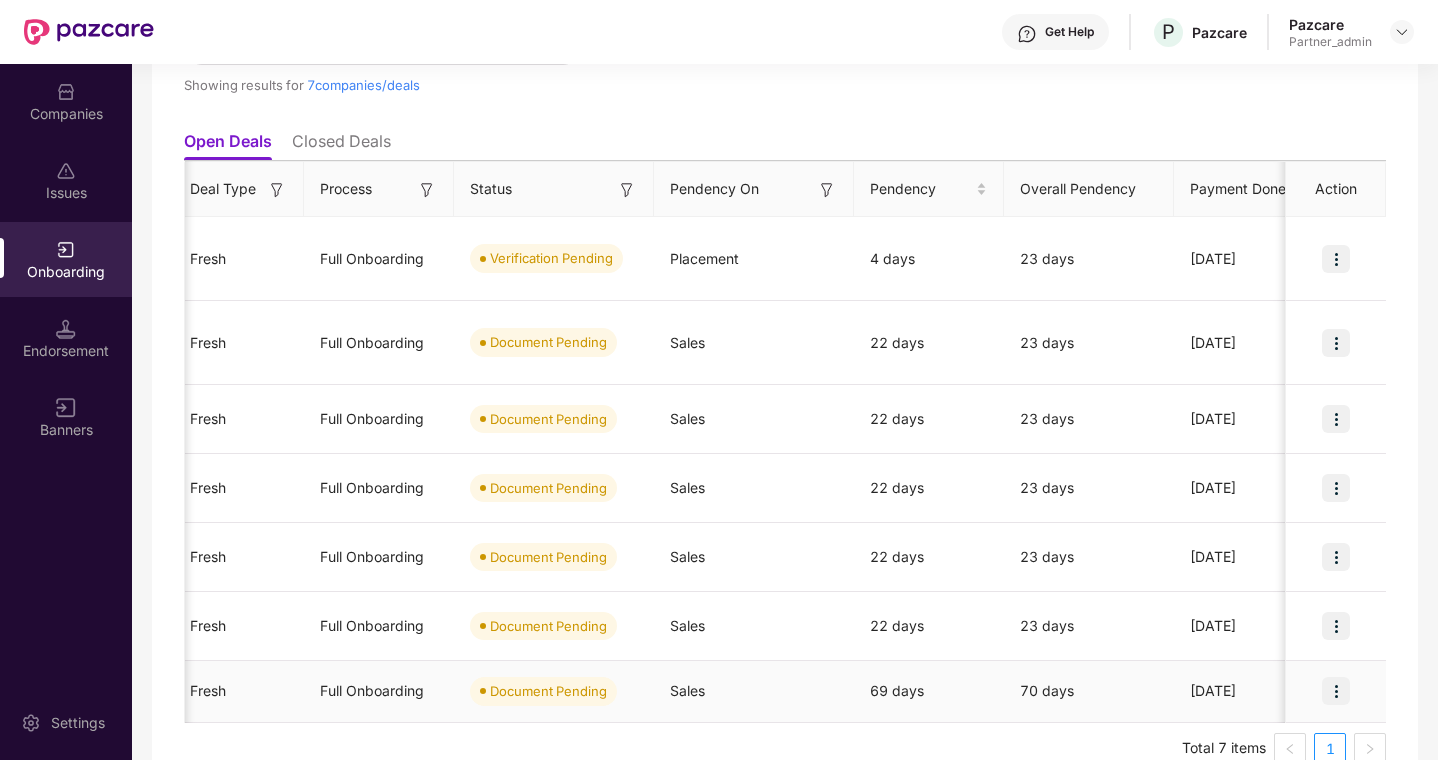 click at bounding box center (1336, 691) 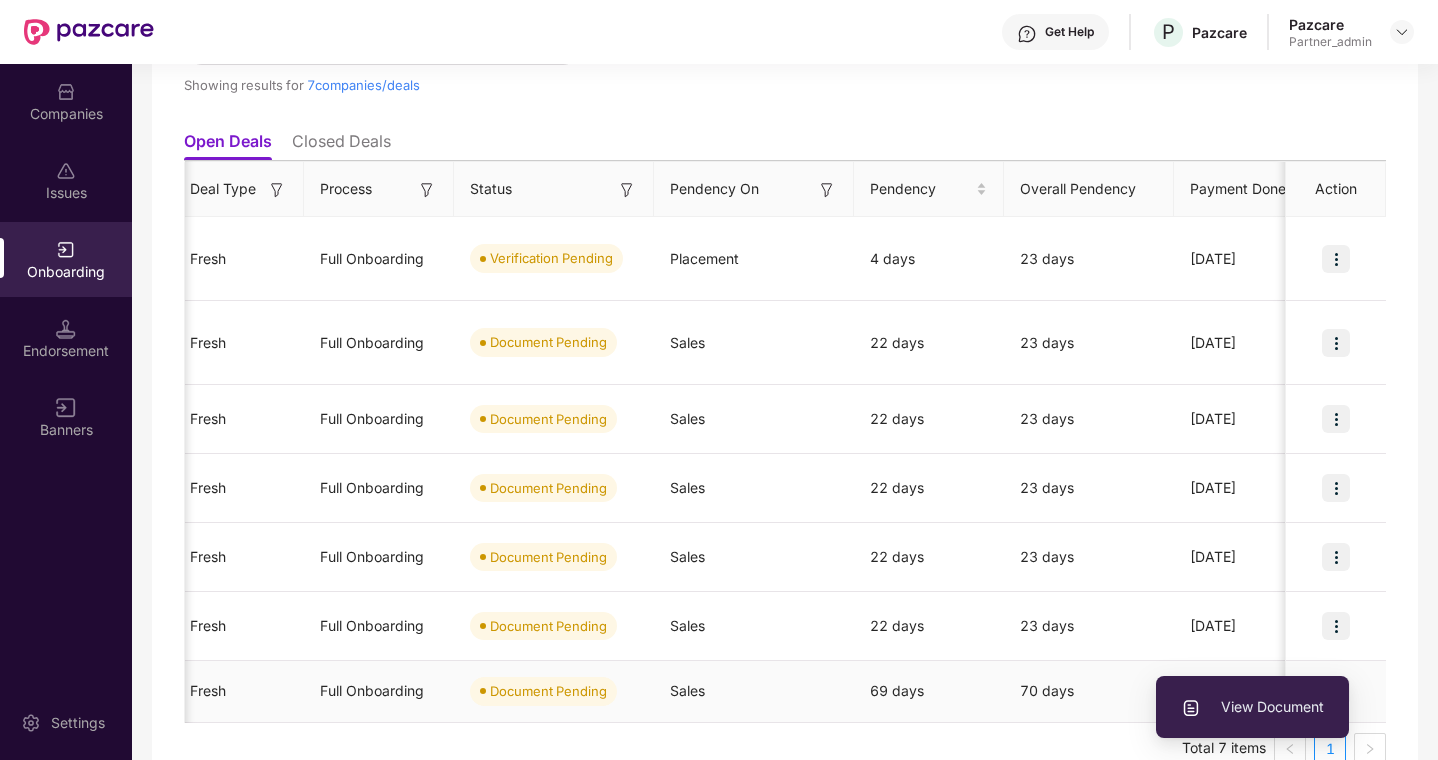 click on "View Document" at bounding box center (1252, 707) 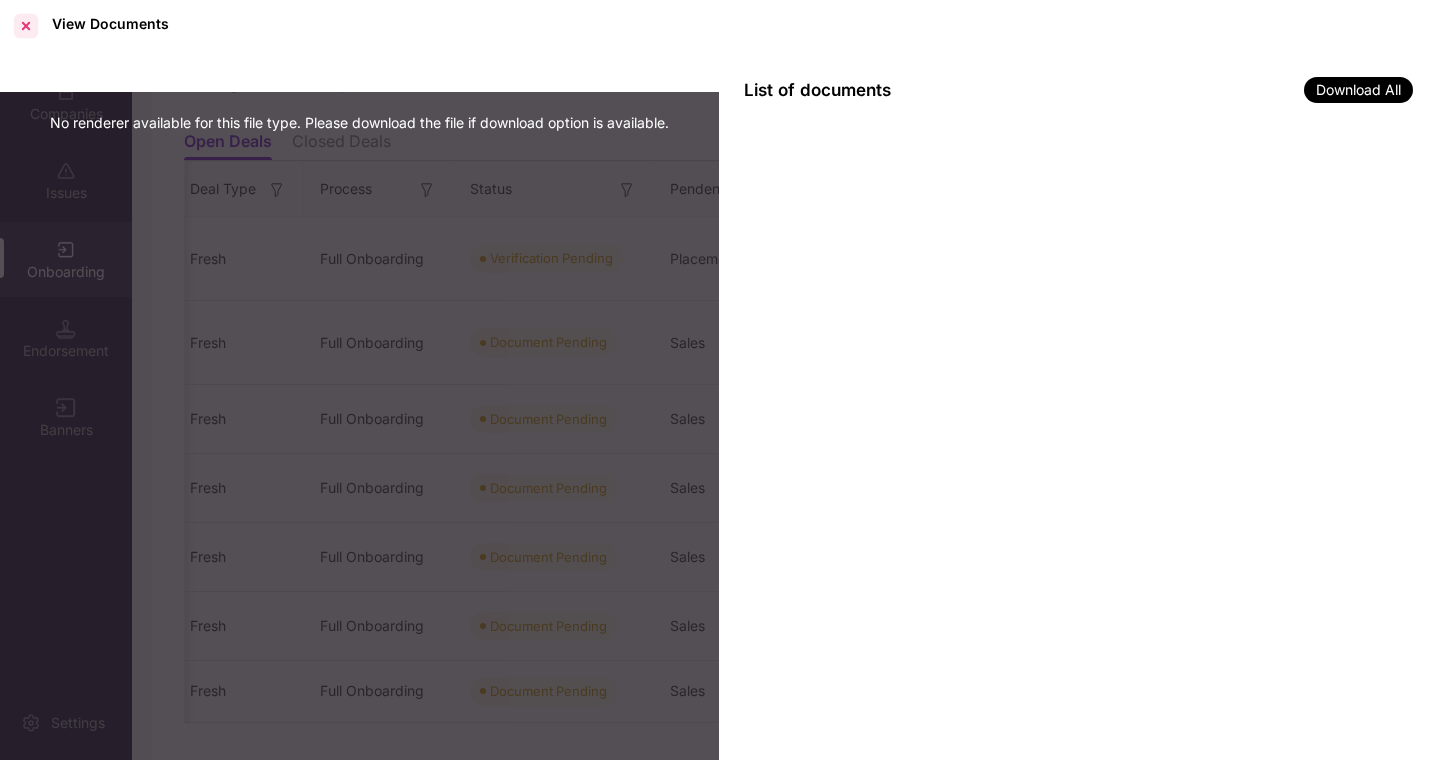 click at bounding box center [26, 26] 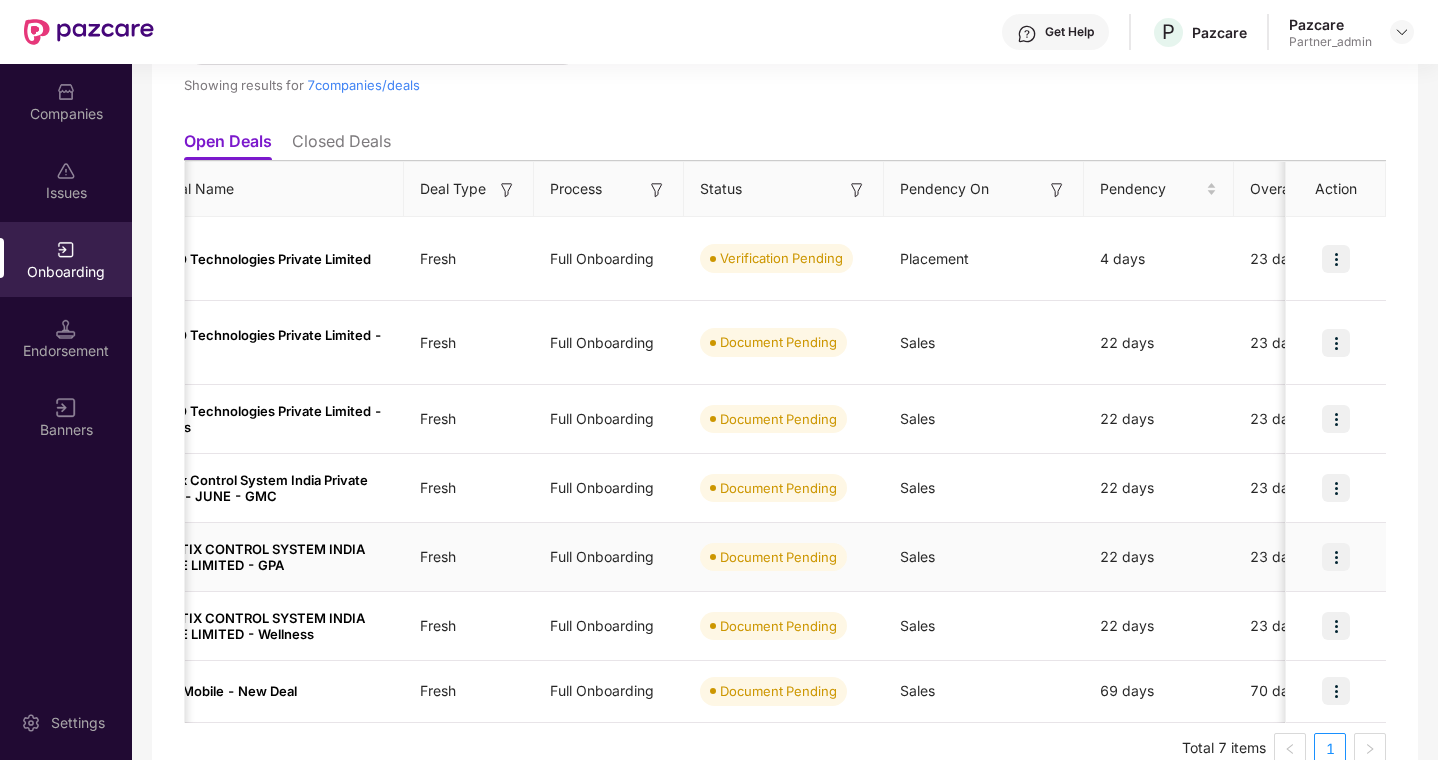 scroll, scrollTop: 0, scrollLeft: 0, axis: both 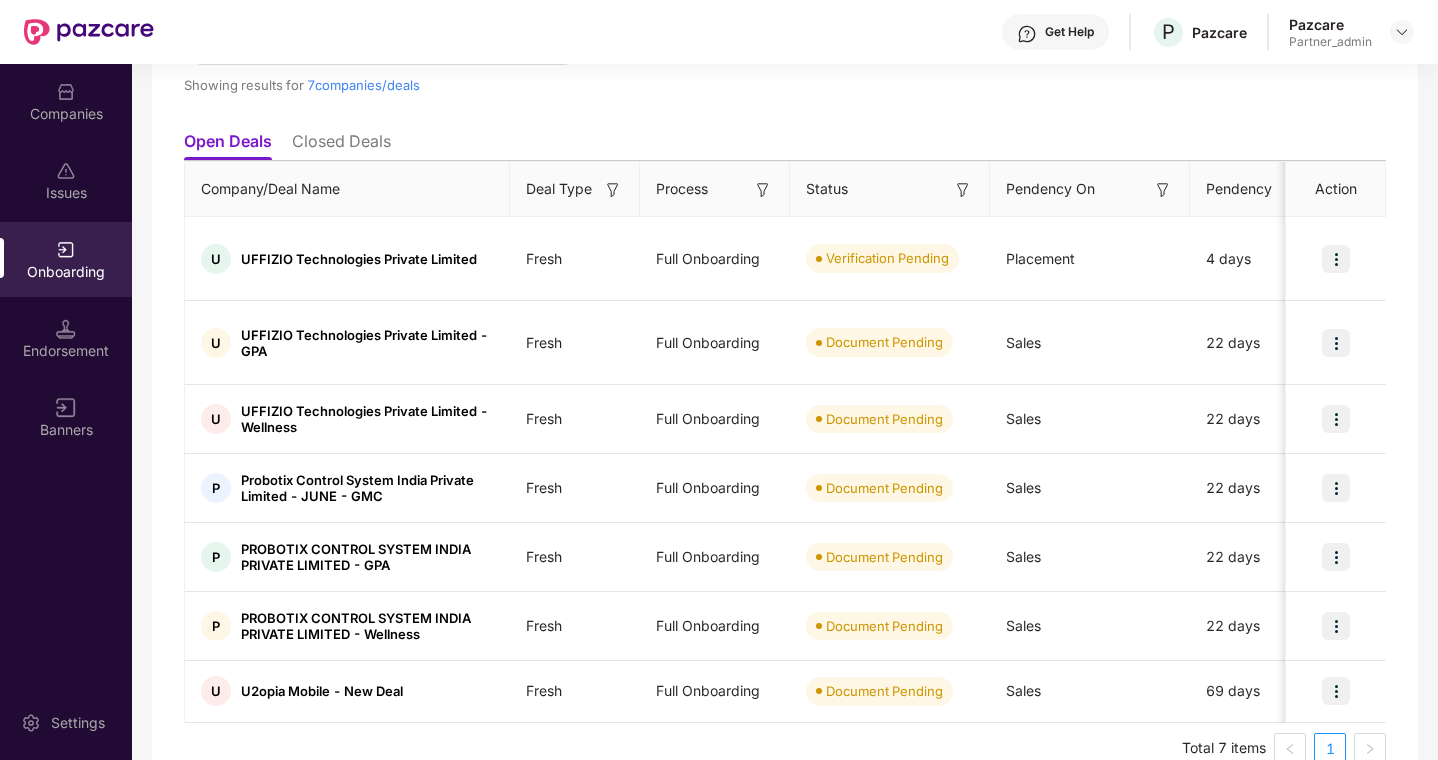 click at bounding box center [963, 190] 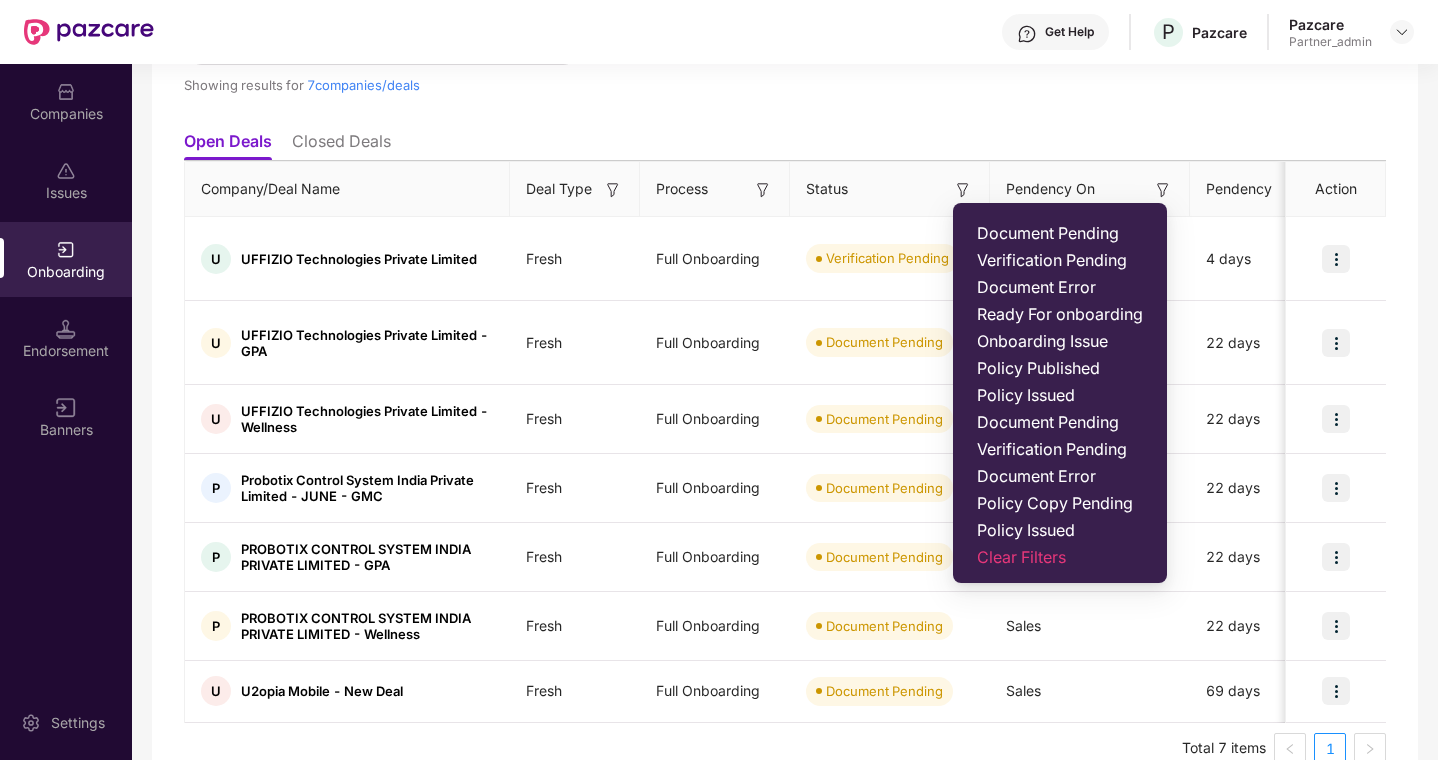 click on "Document Error" at bounding box center [1060, 287] 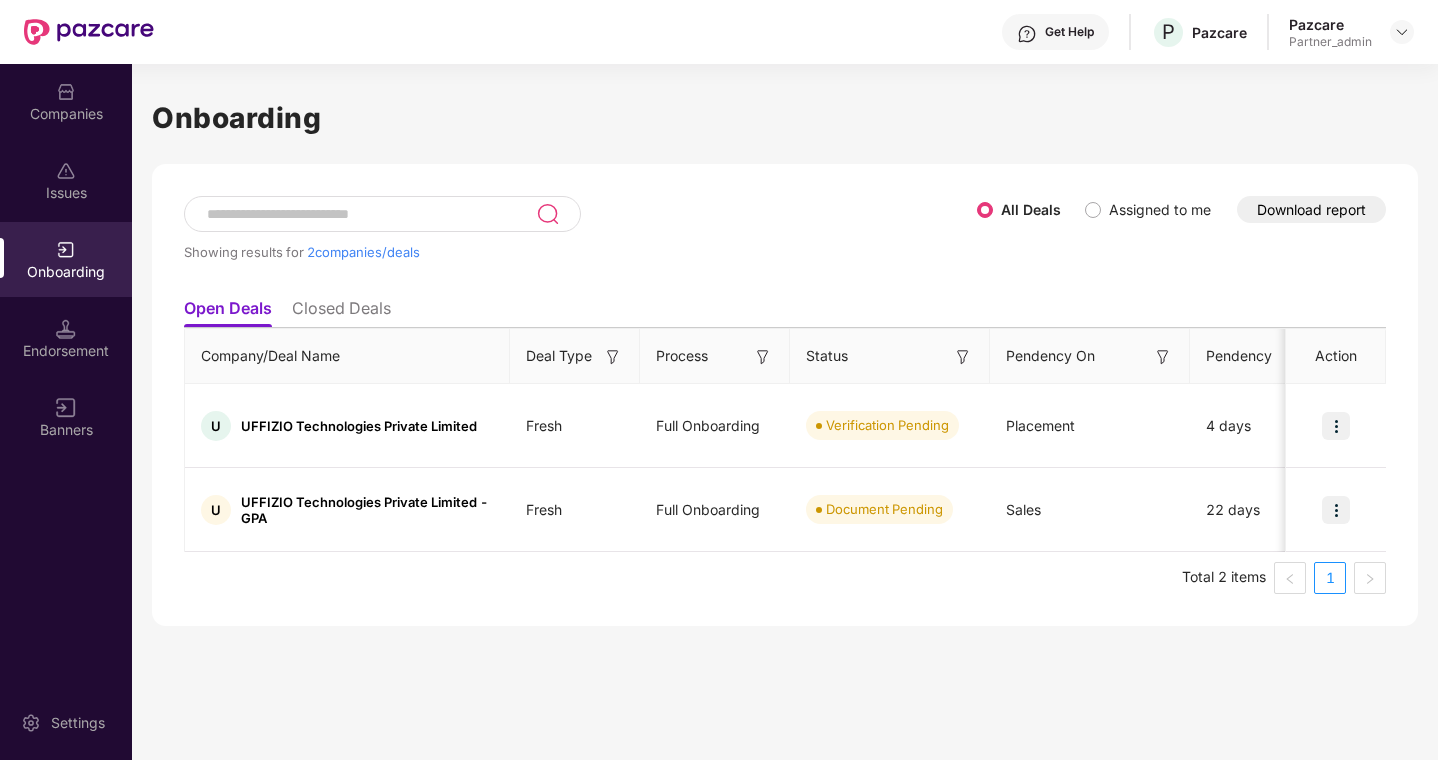 scroll, scrollTop: 0, scrollLeft: 0, axis: both 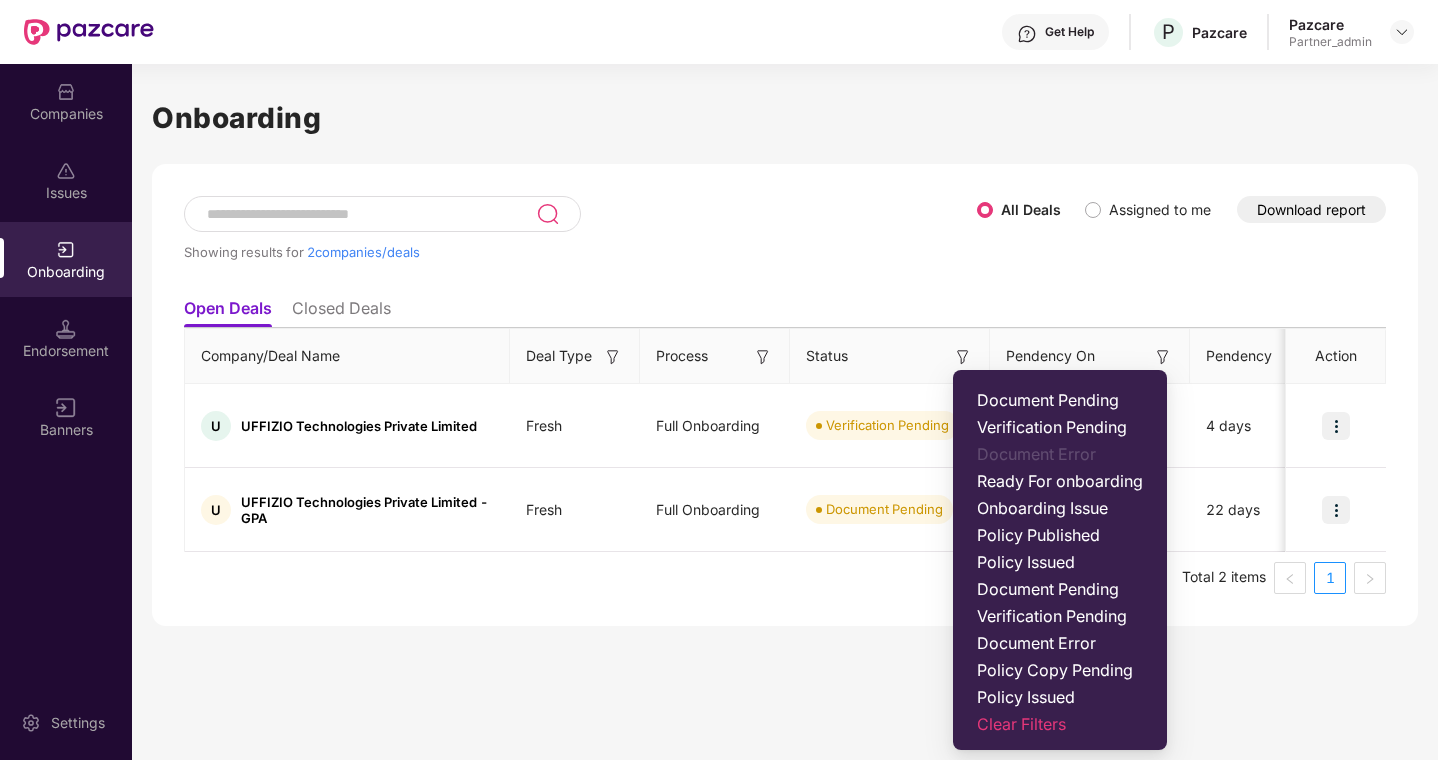 click on "Verification Pending" at bounding box center (1060, 427) 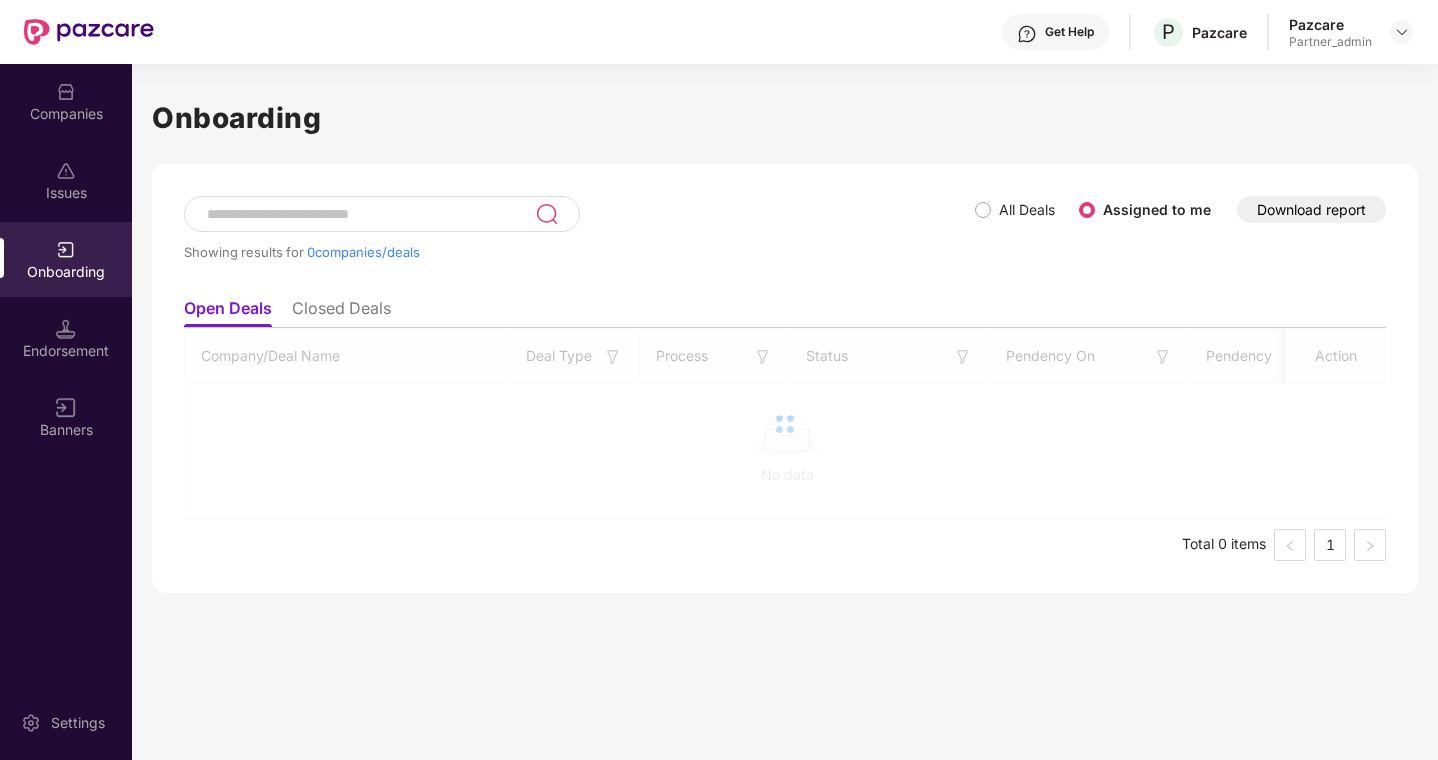 scroll, scrollTop: 0, scrollLeft: 0, axis: both 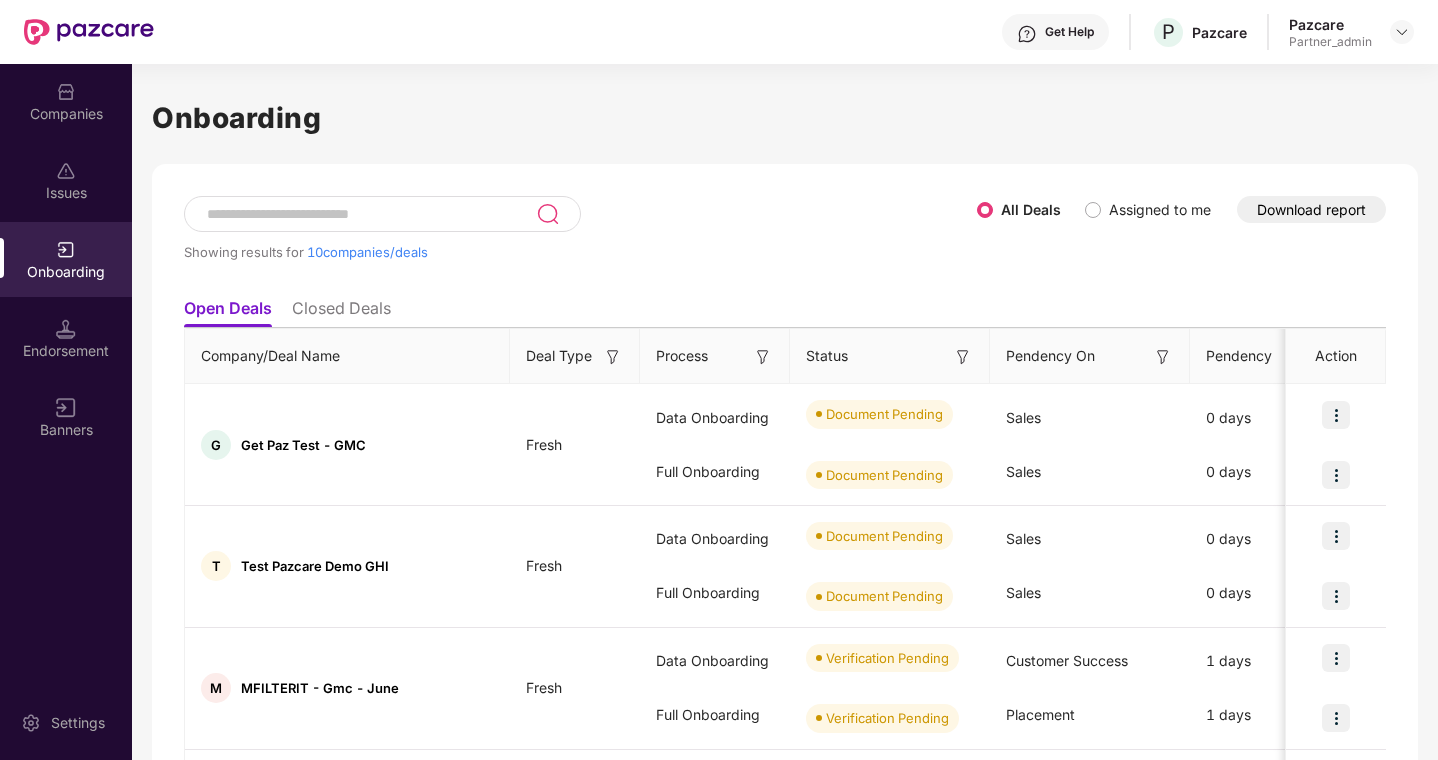 click at bounding box center [1163, 357] 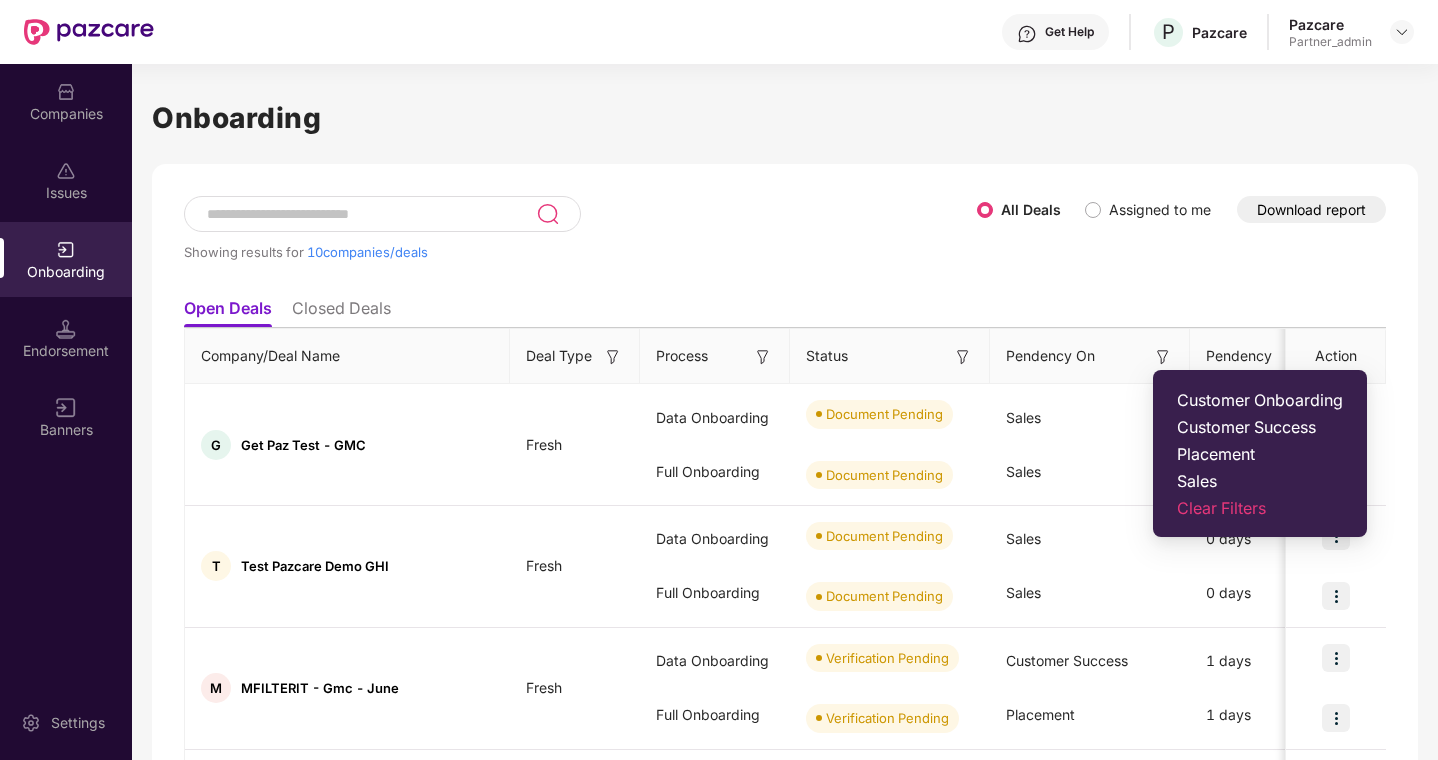 click on "Sales" at bounding box center [1260, 481] 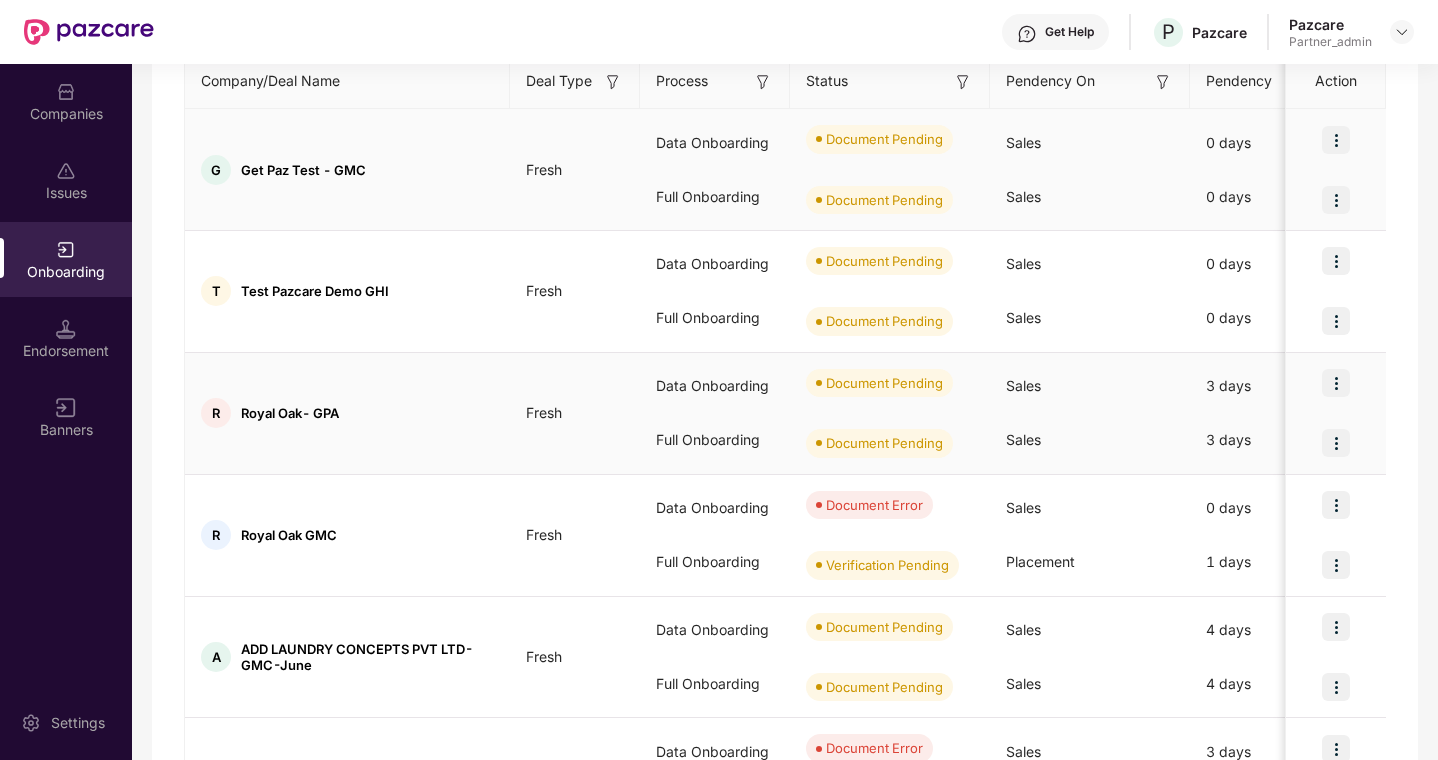 scroll, scrollTop: 305, scrollLeft: 0, axis: vertical 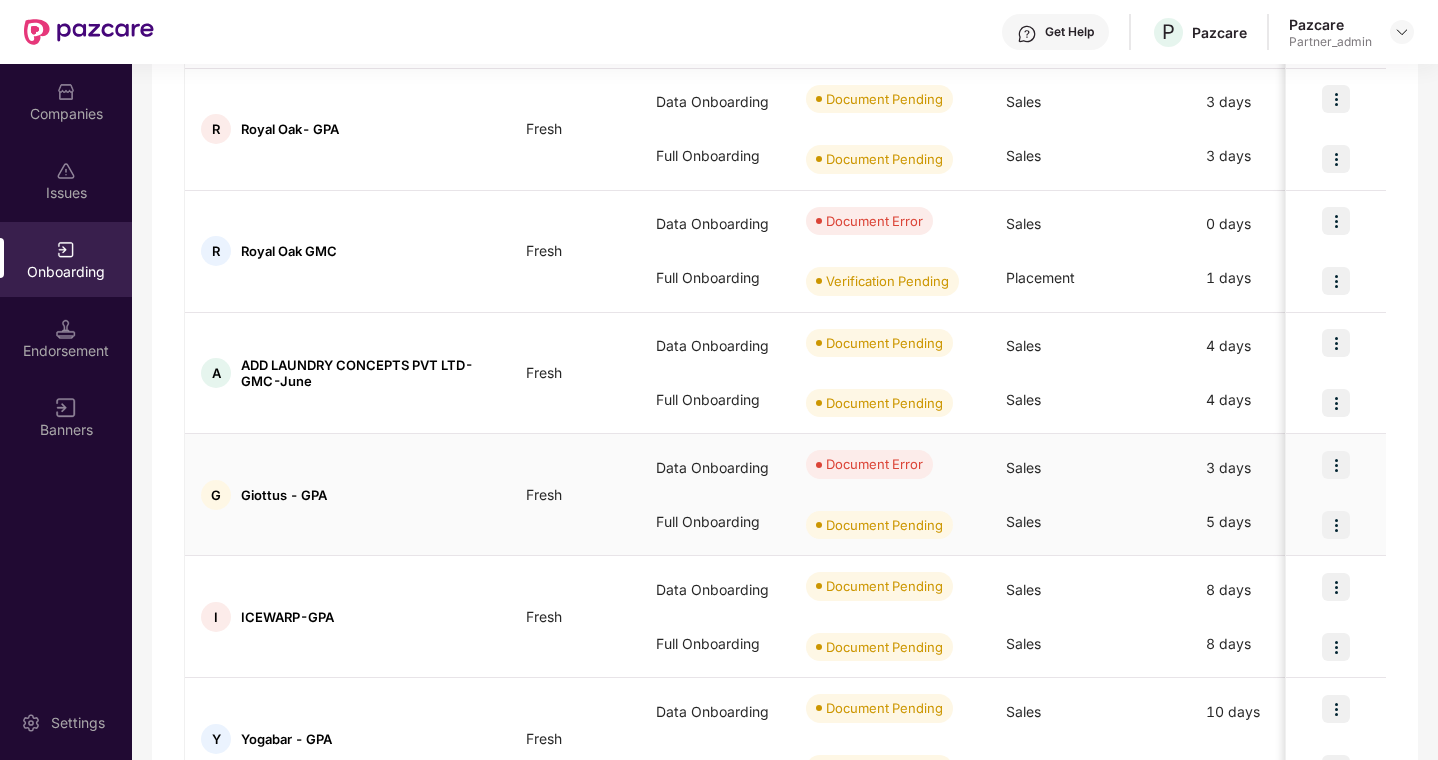 click at bounding box center (1336, 465) 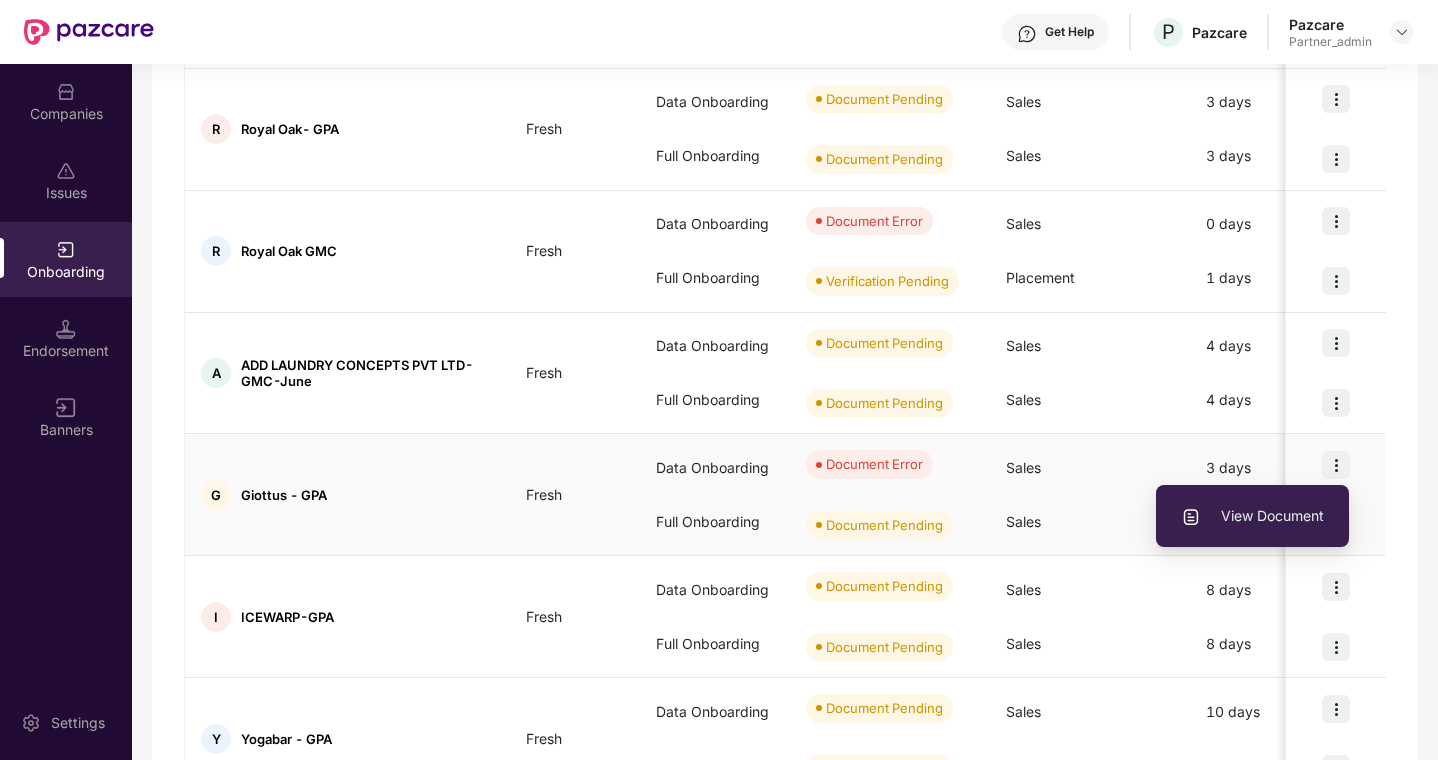 click on "View Document" at bounding box center (1252, 516) 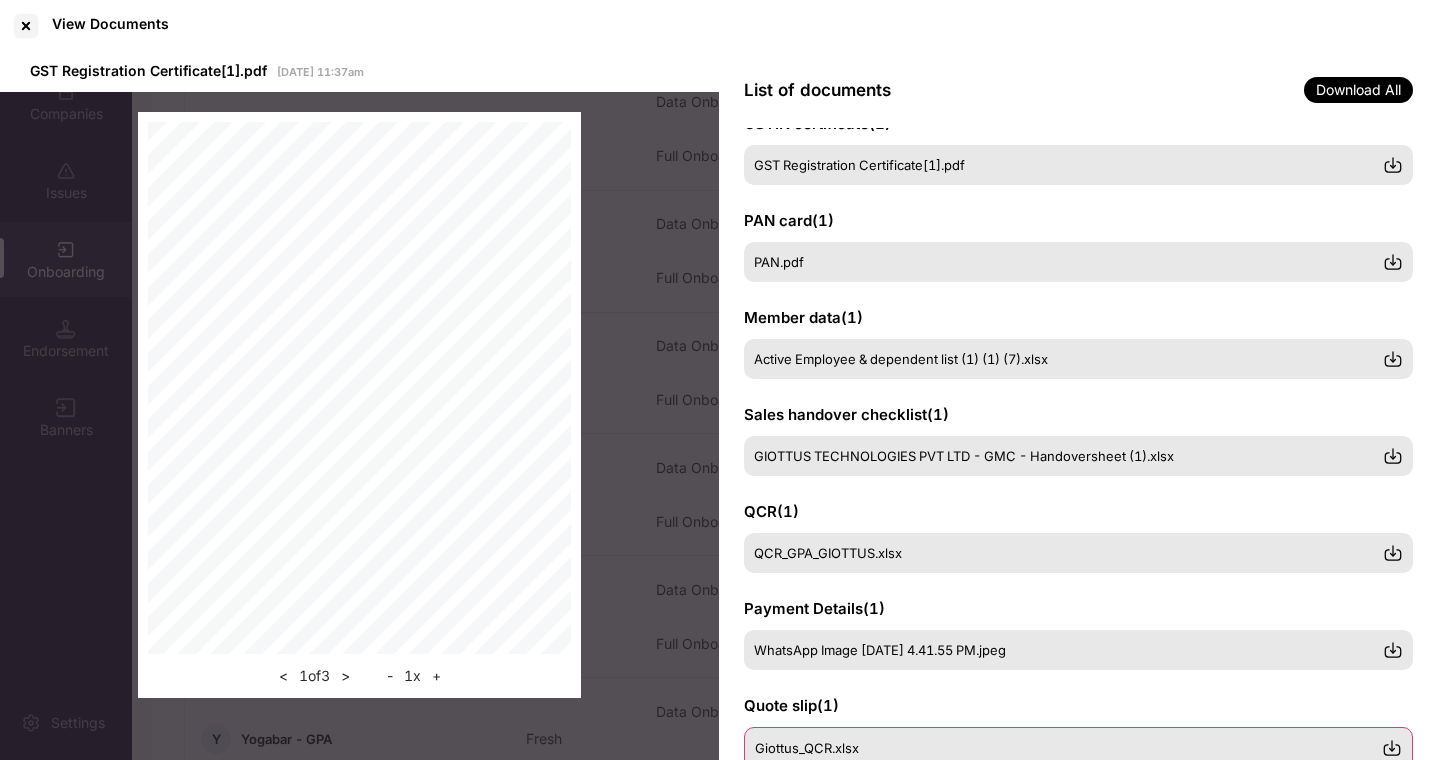 scroll, scrollTop: 0, scrollLeft: 0, axis: both 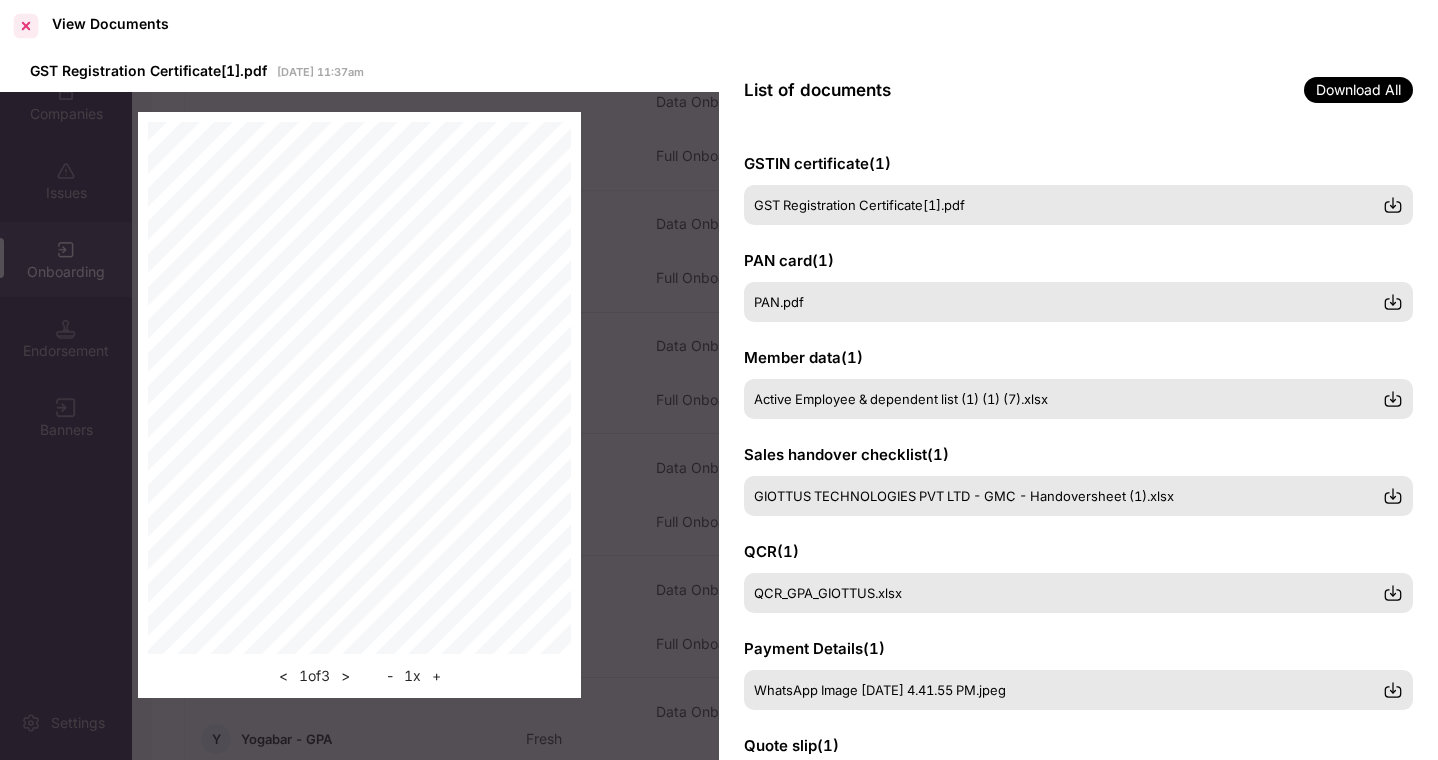 click at bounding box center (26, 26) 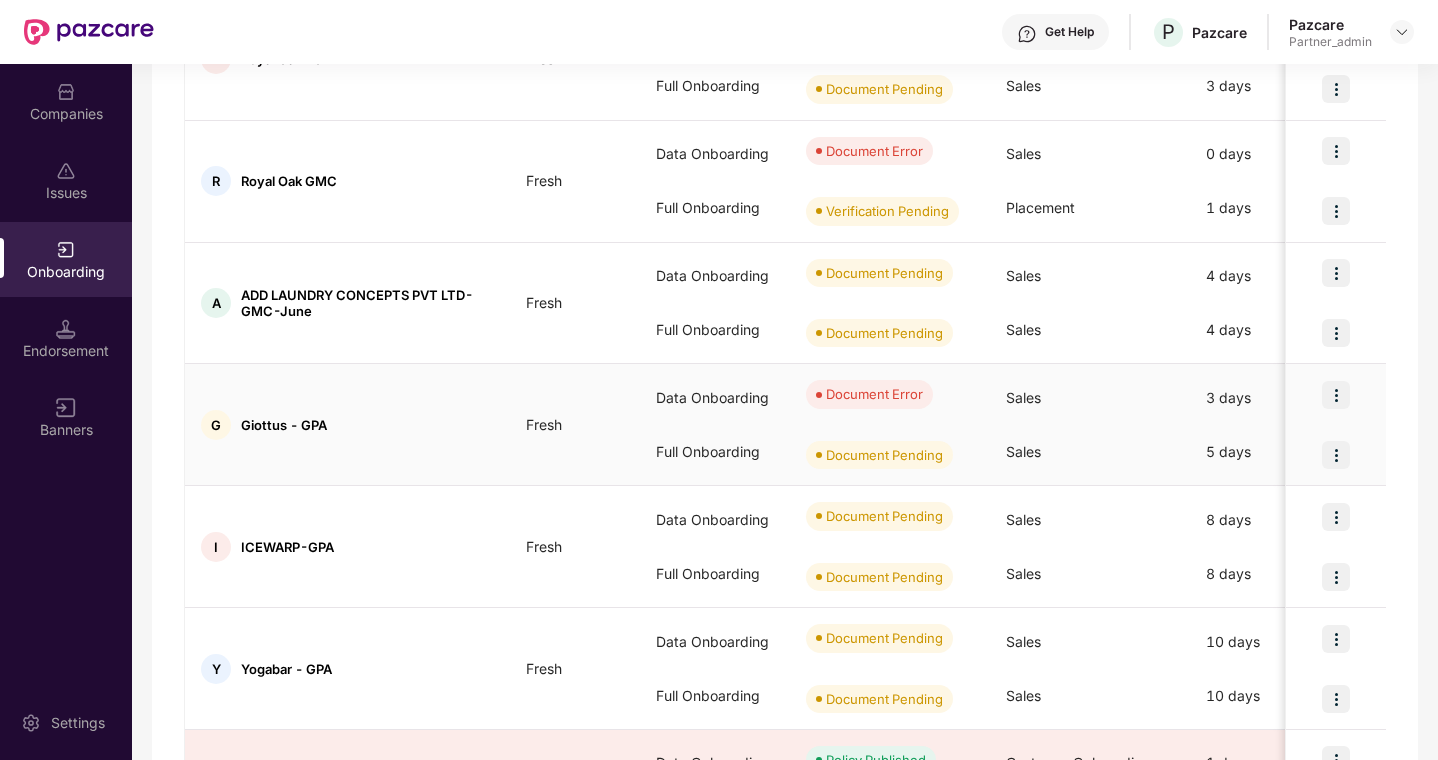 scroll, scrollTop: 637, scrollLeft: 0, axis: vertical 